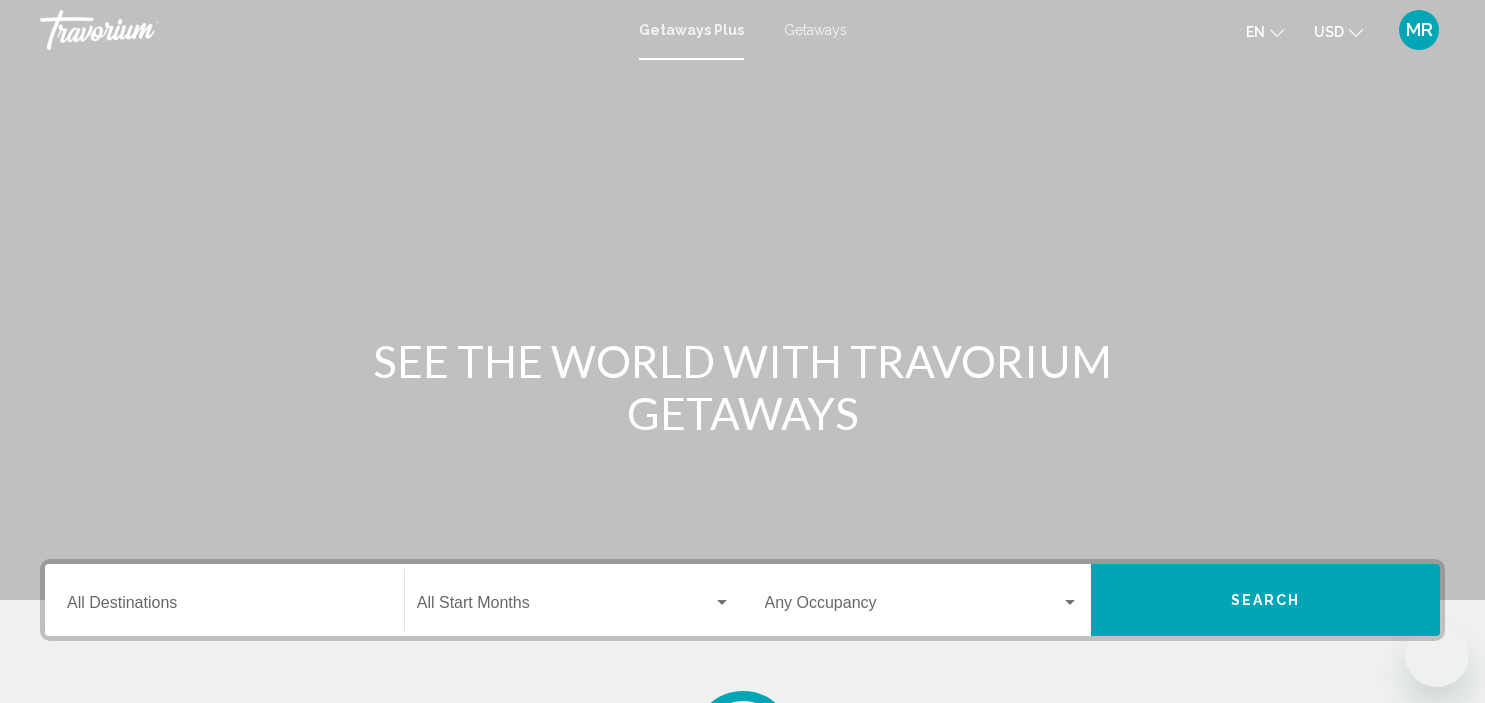 scroll, scrollTop: 0, scrollLeft: 0, axis: both 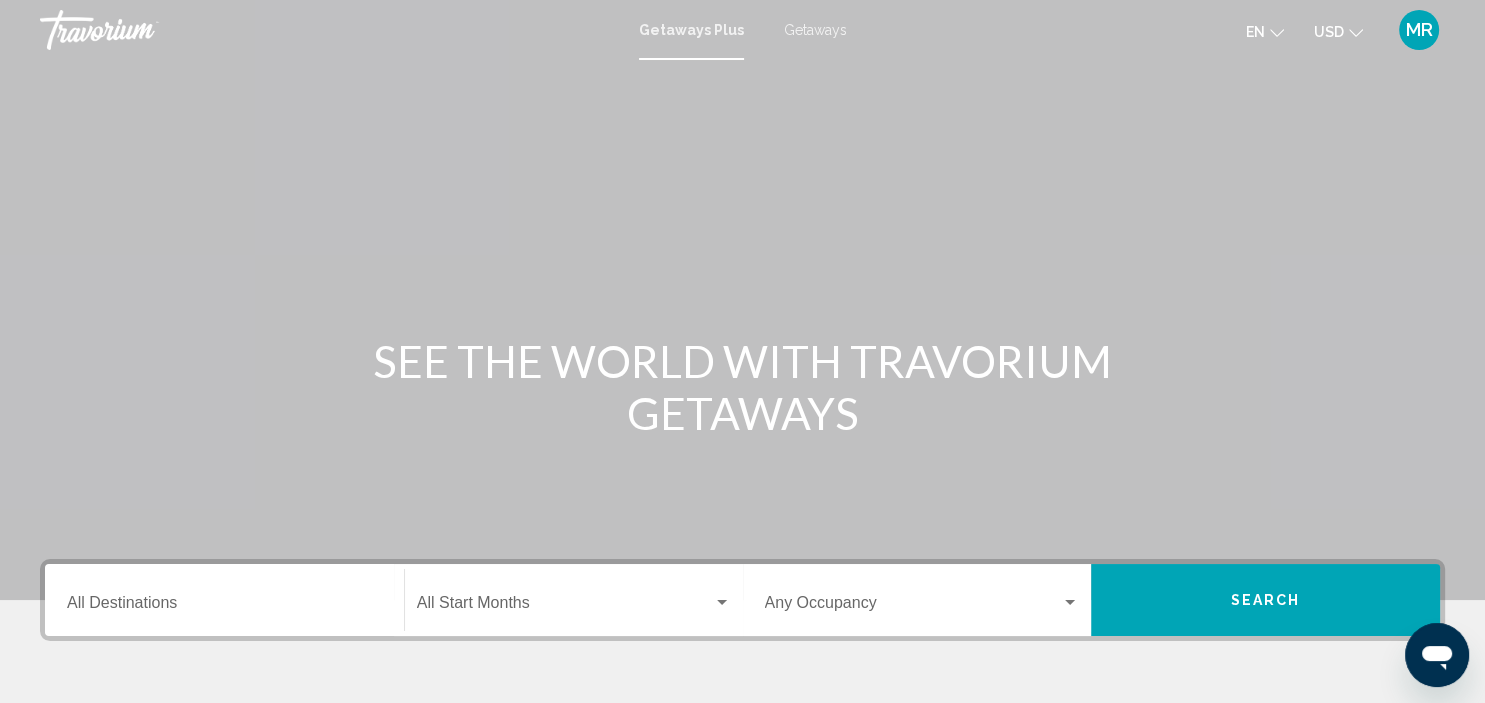 click on "Getaways" at bounding box center (815, 30) 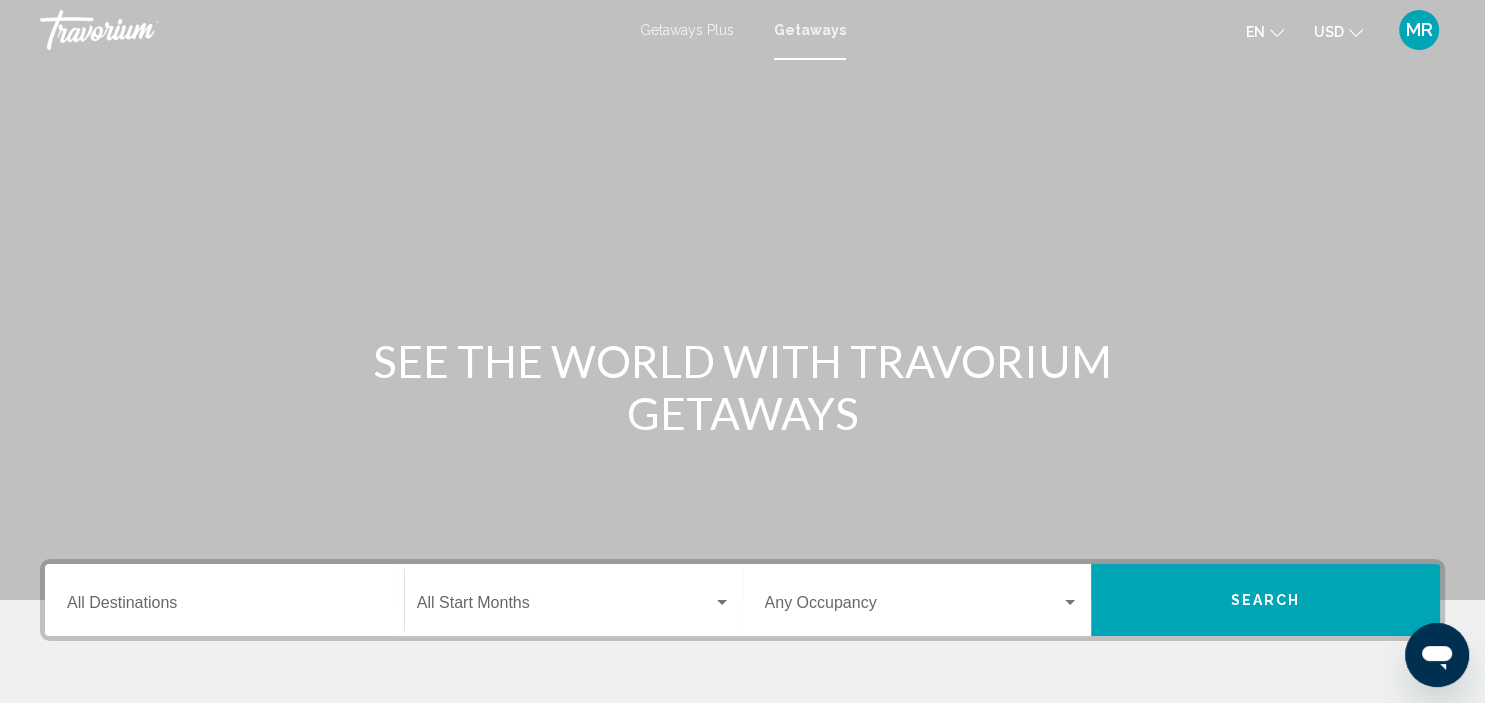 click at bounding box center [742, 300] 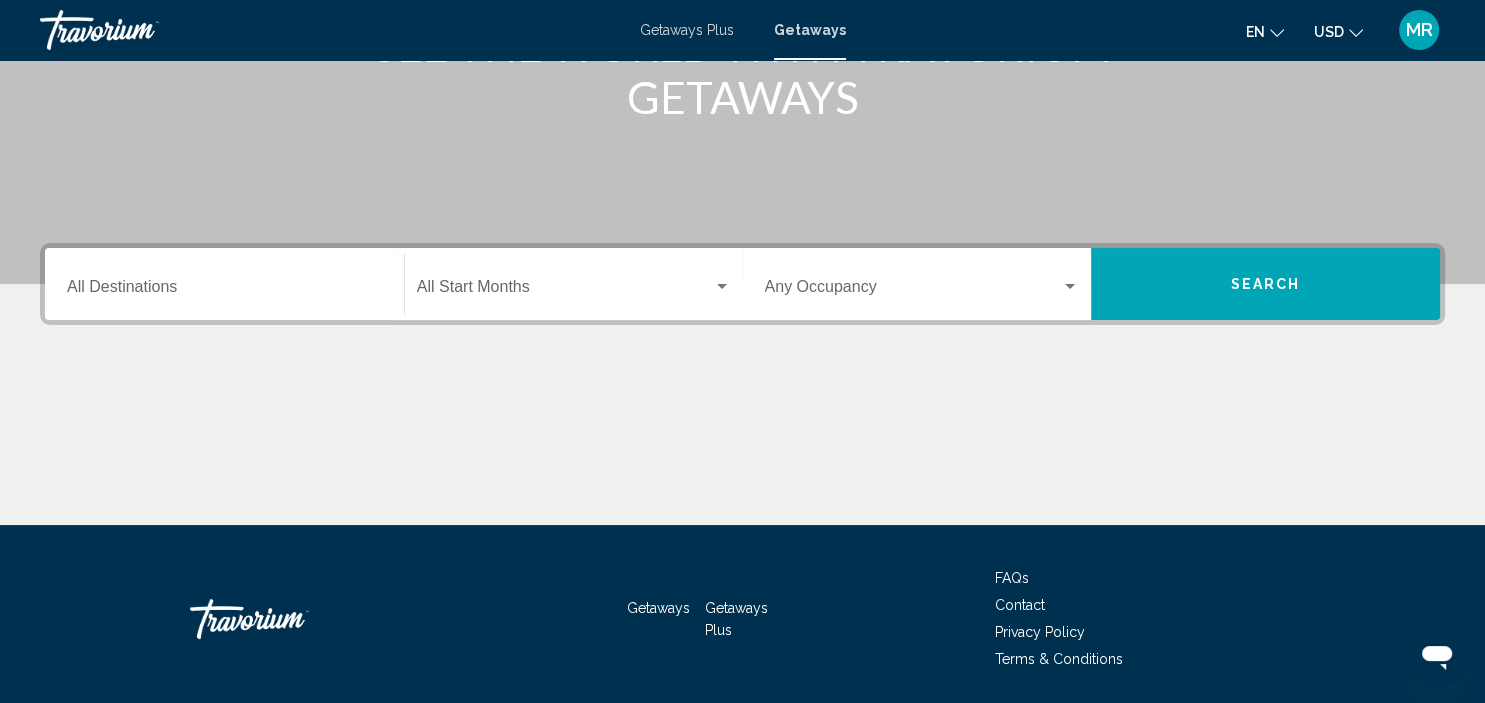 click on "Destination All Destinations" at bounding box center (224, 284) 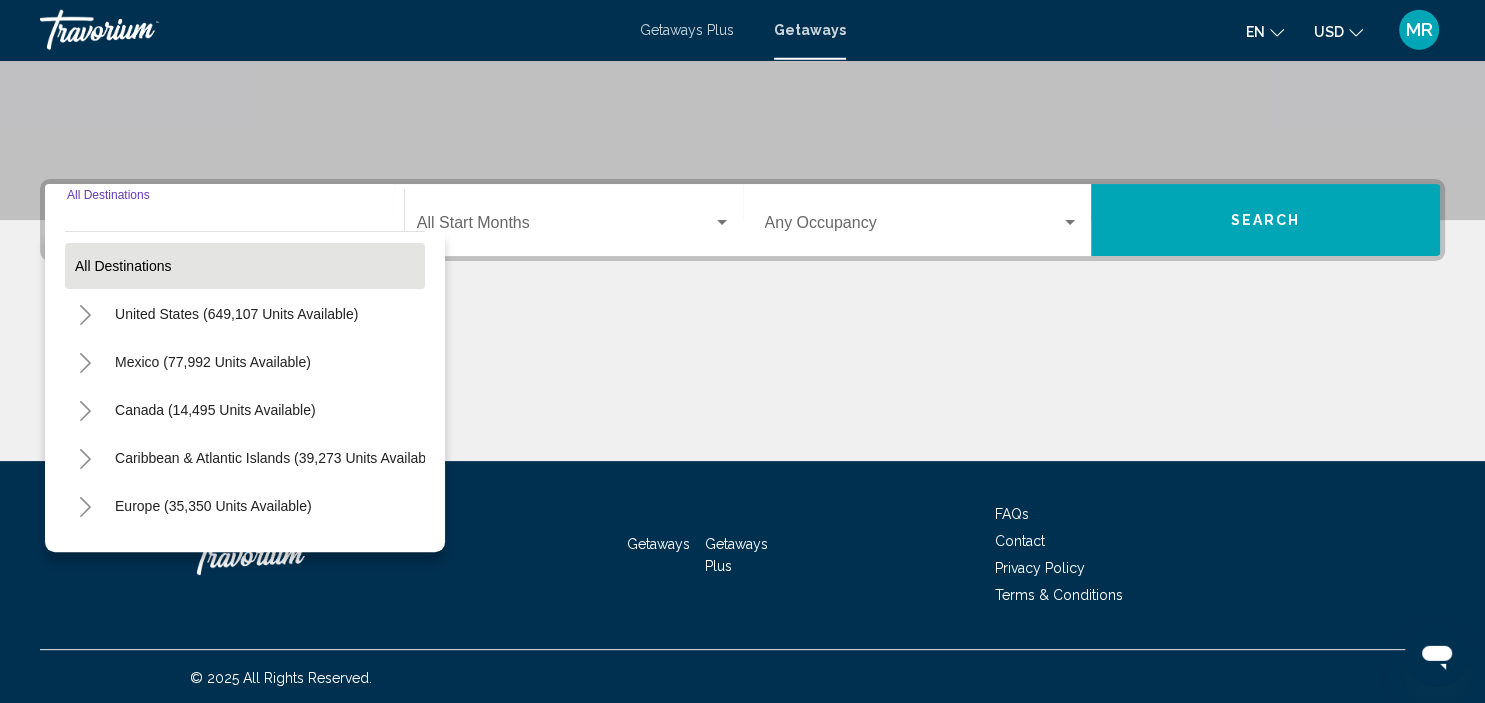 scroll, scrollTop: 382, scrollLeft: 0, axis: vertical 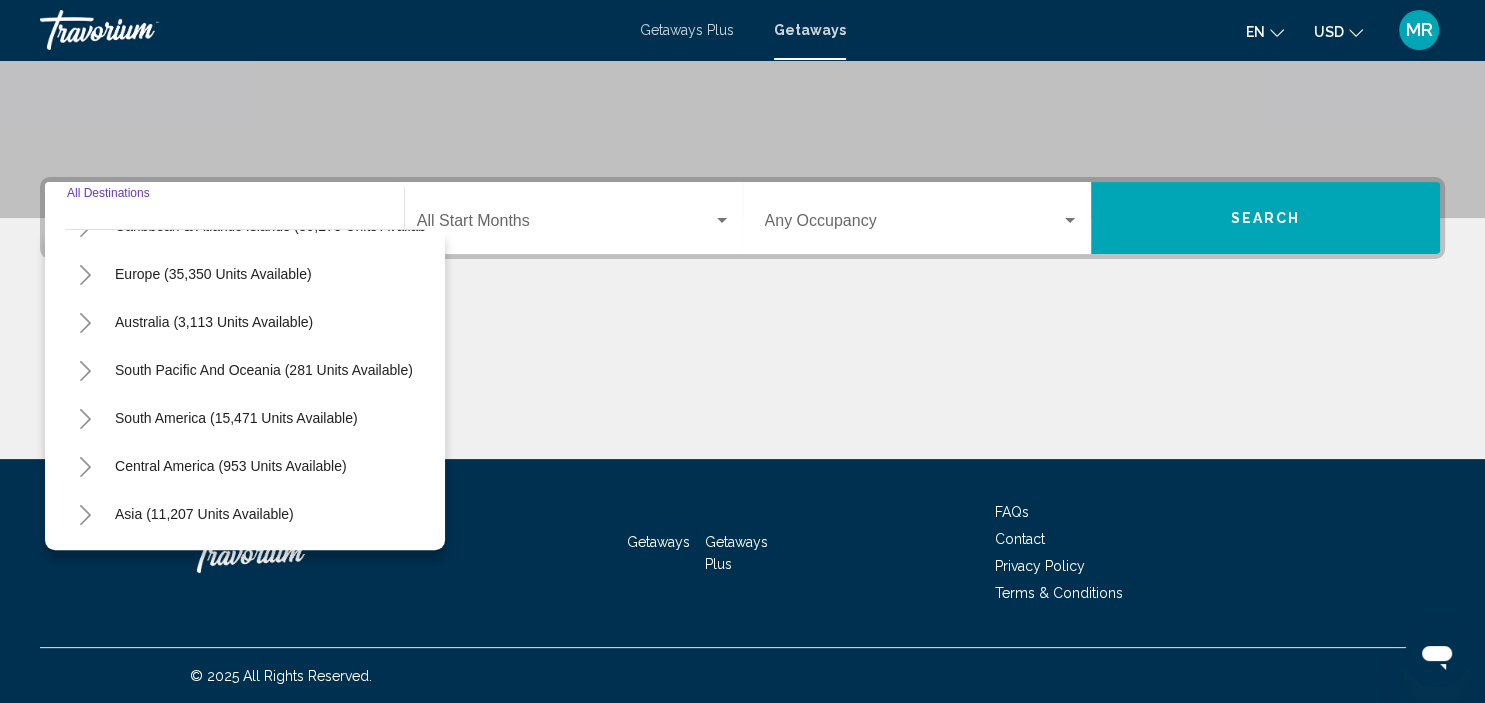 click 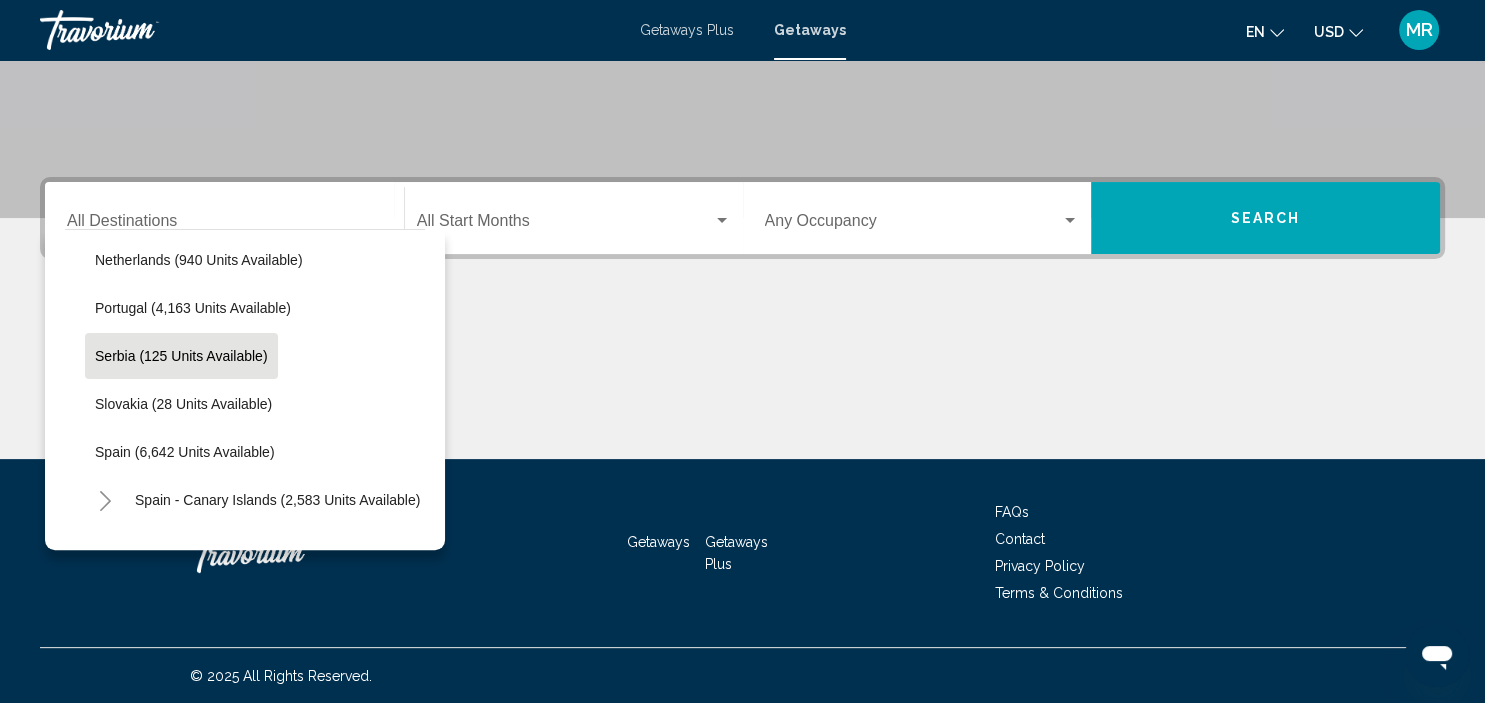 scroll, scrollTop: 921, scrollLeft: 0, axis: vertical 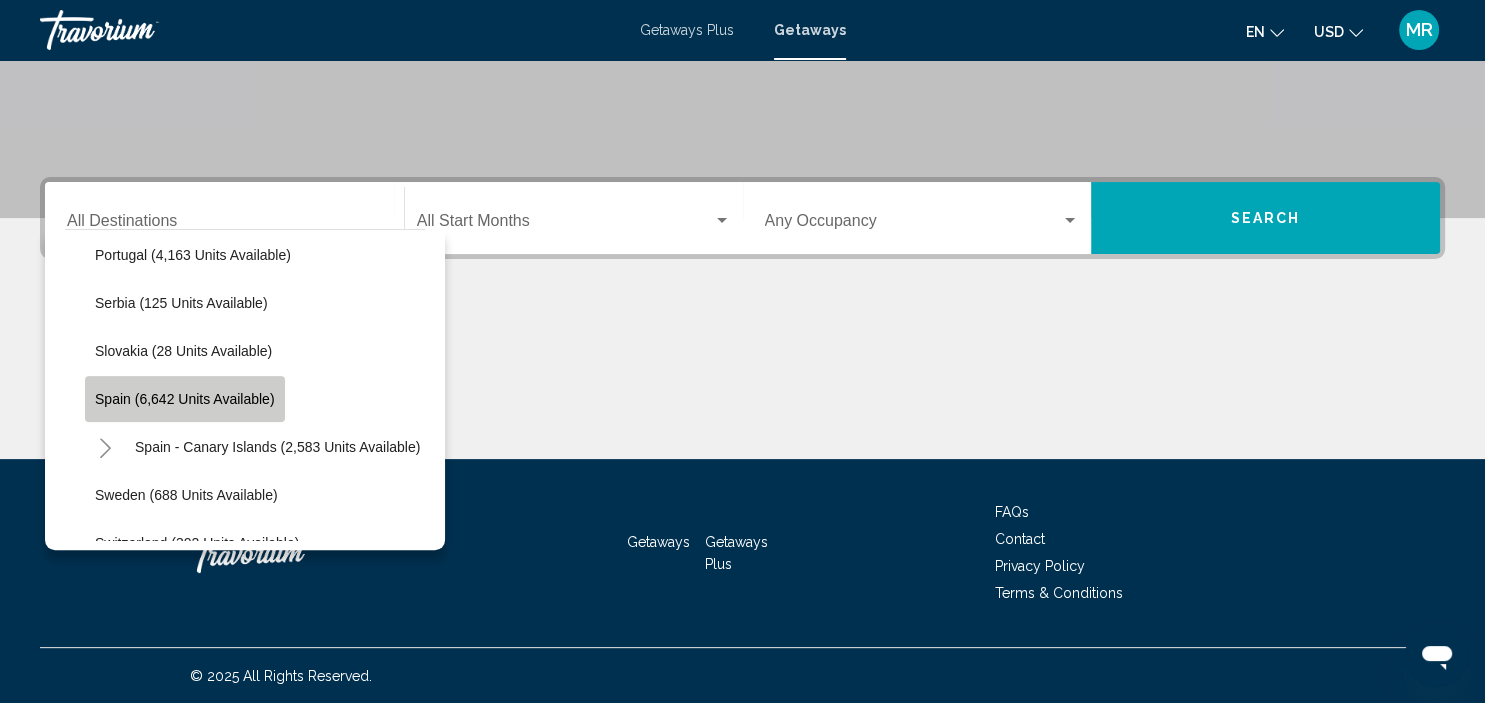 click on "Spain (6,642 units available)" 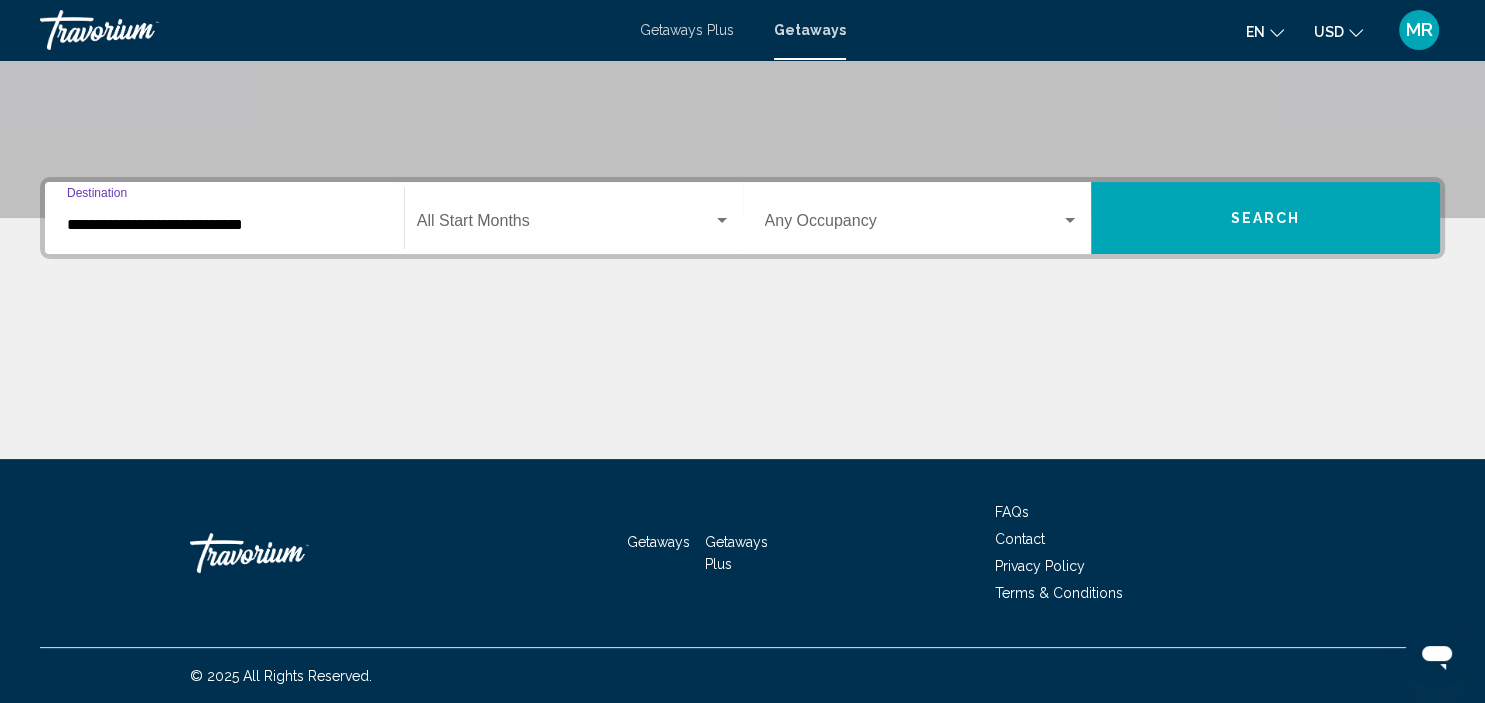 click at bounding box center [565, 225] 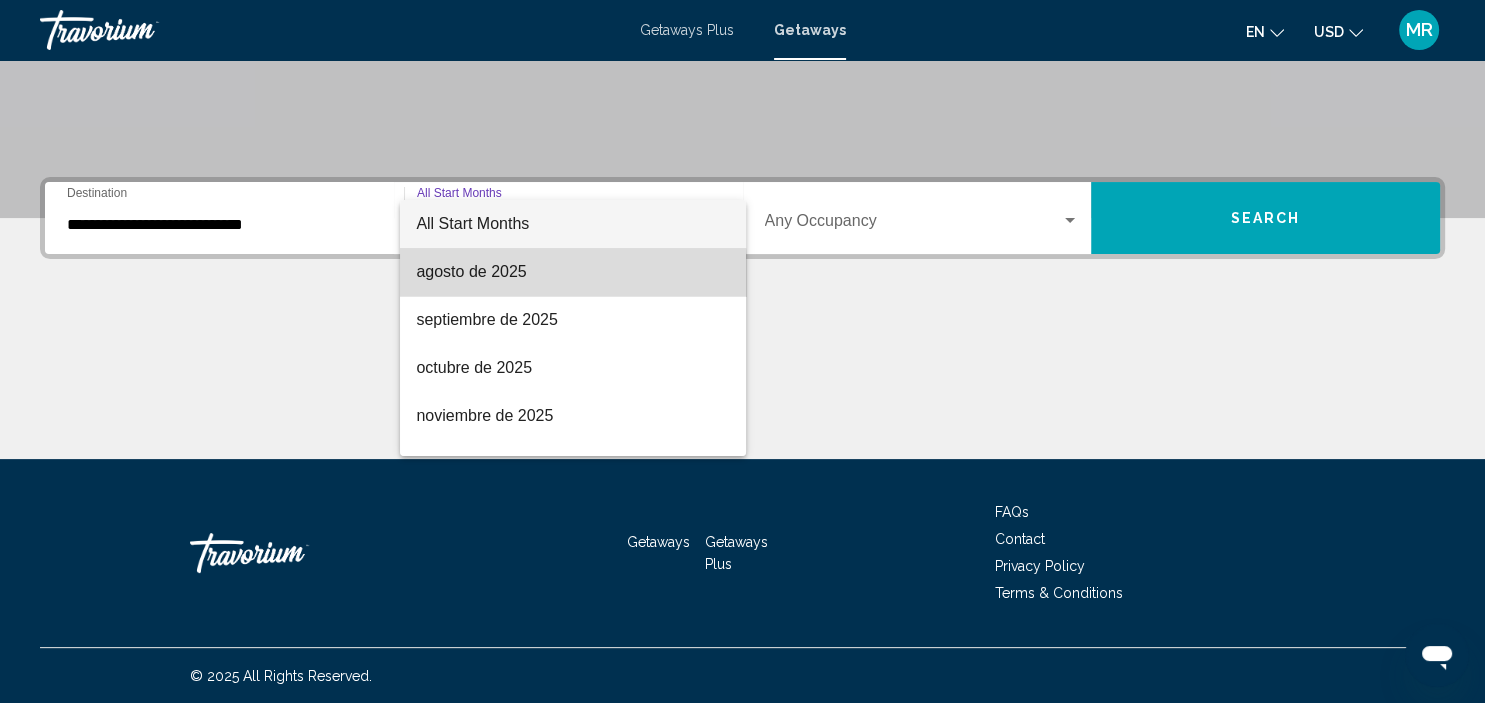click on "agosto de 2025" at bounding box center [573, 272] 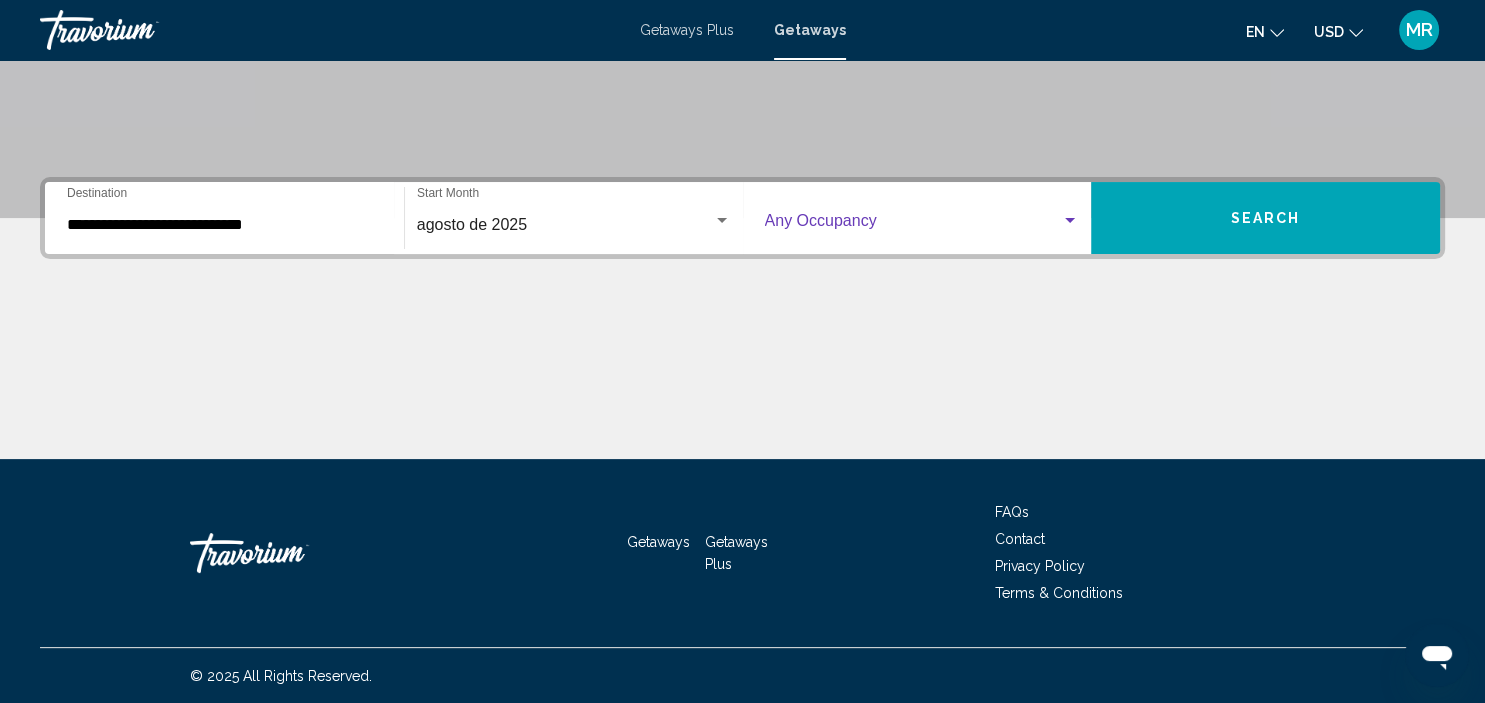 click at bounding box center (913, 225) 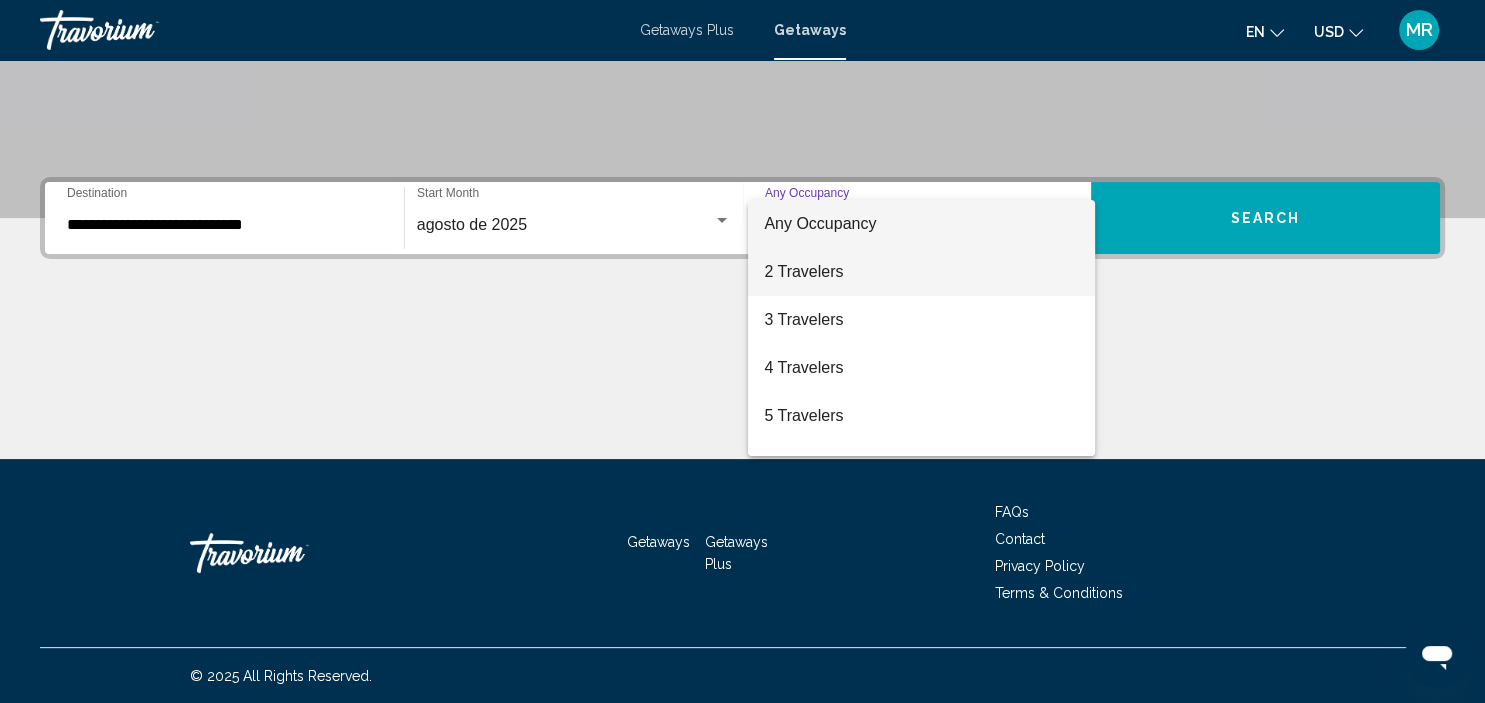 click on "2 Travelers" at bounding box center (921, 272) 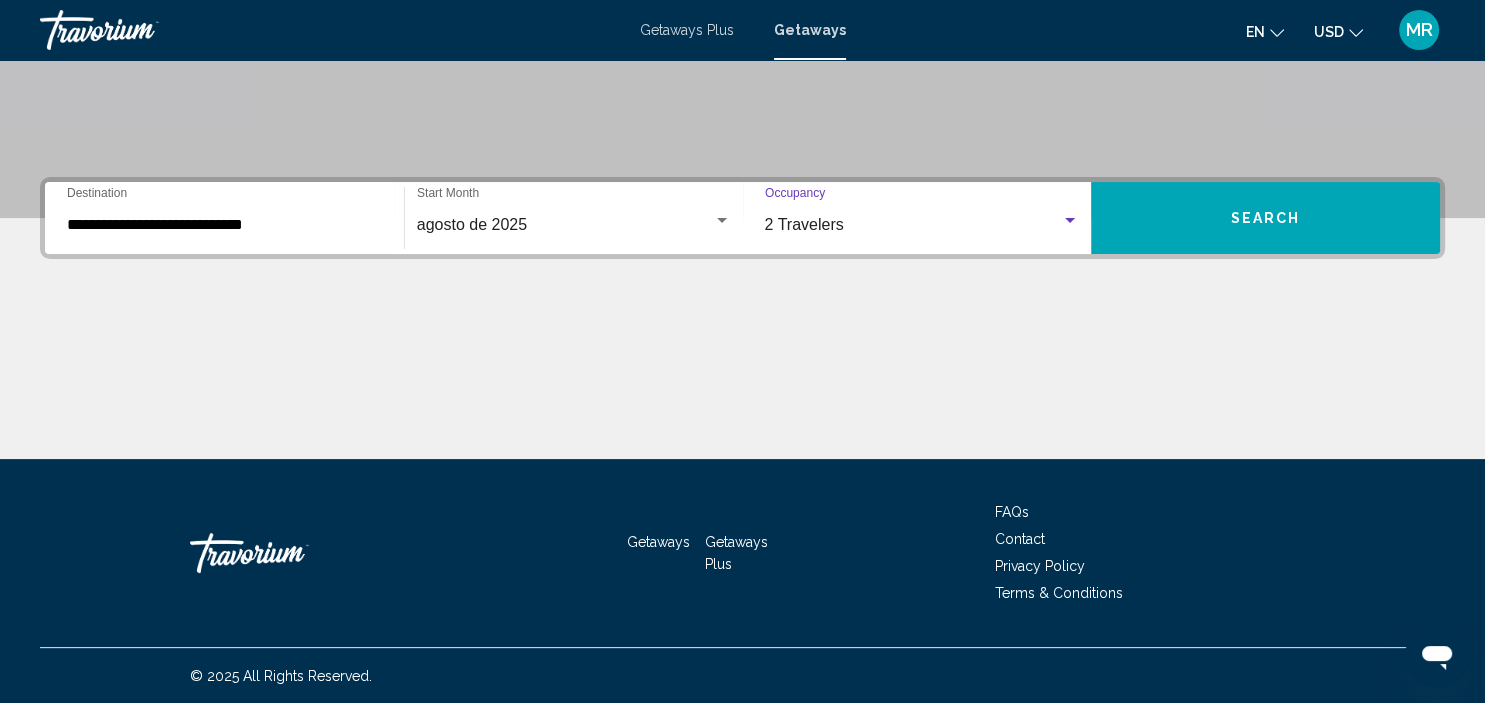 click on "Search" at bounding box center [1265, 218] 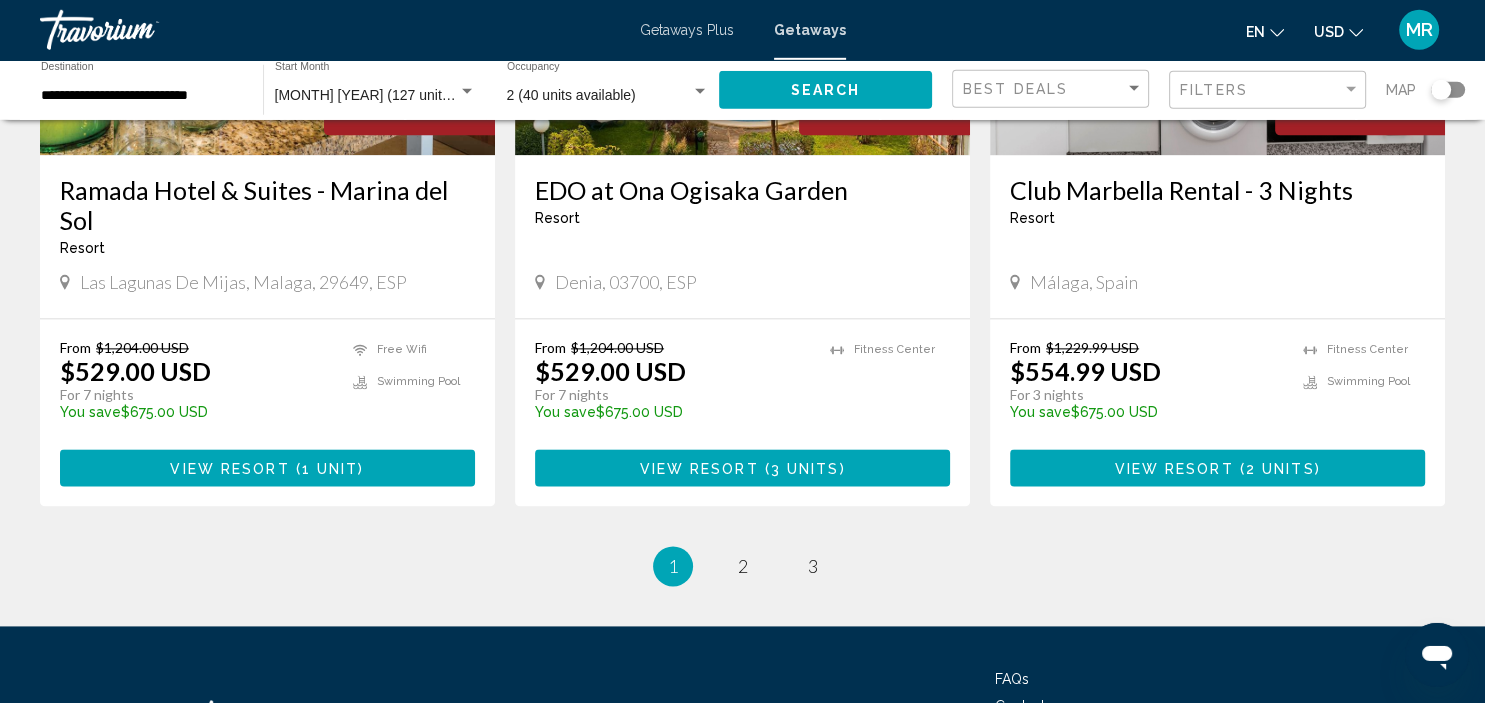 scroll, scrollTop: 2615, scrollLeft: 0, axis: vertical 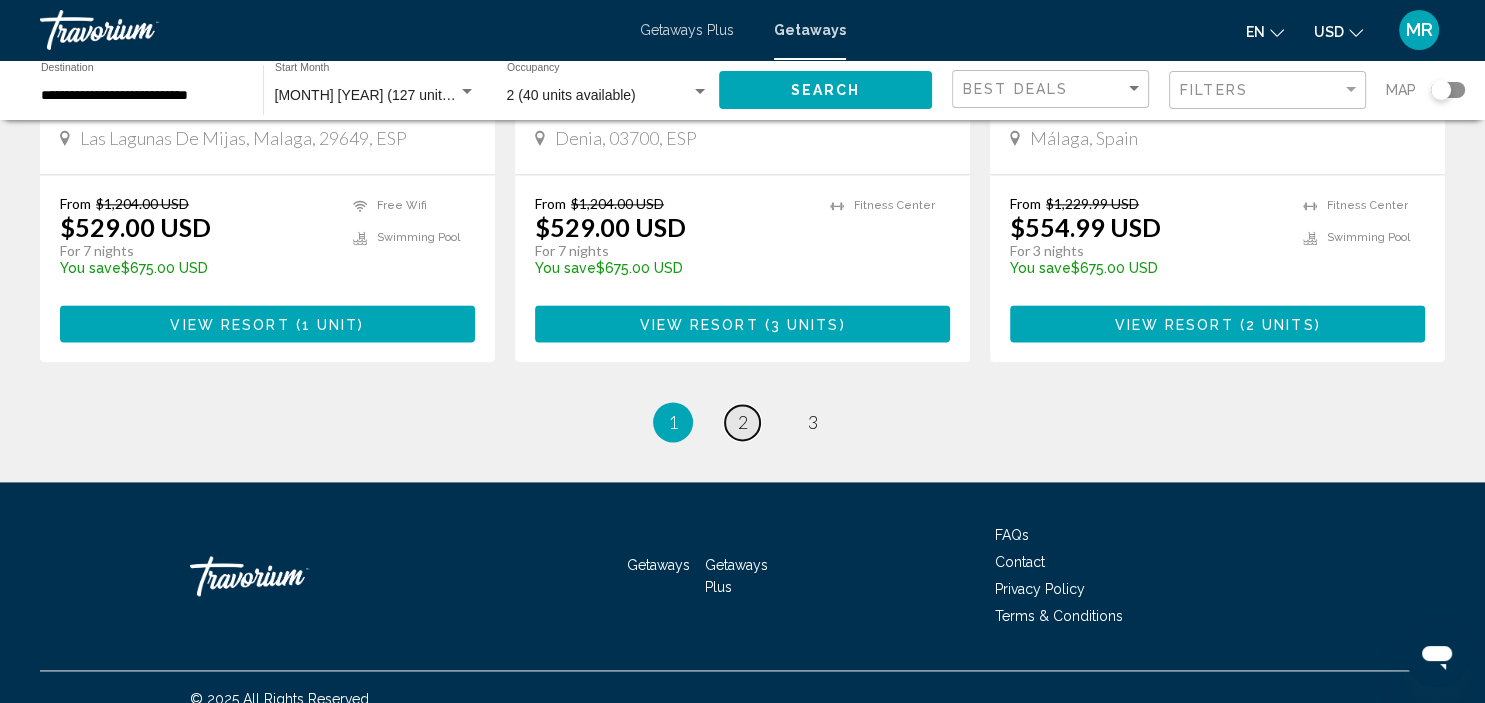 click on "page  2" at bounding box center [742, 422] 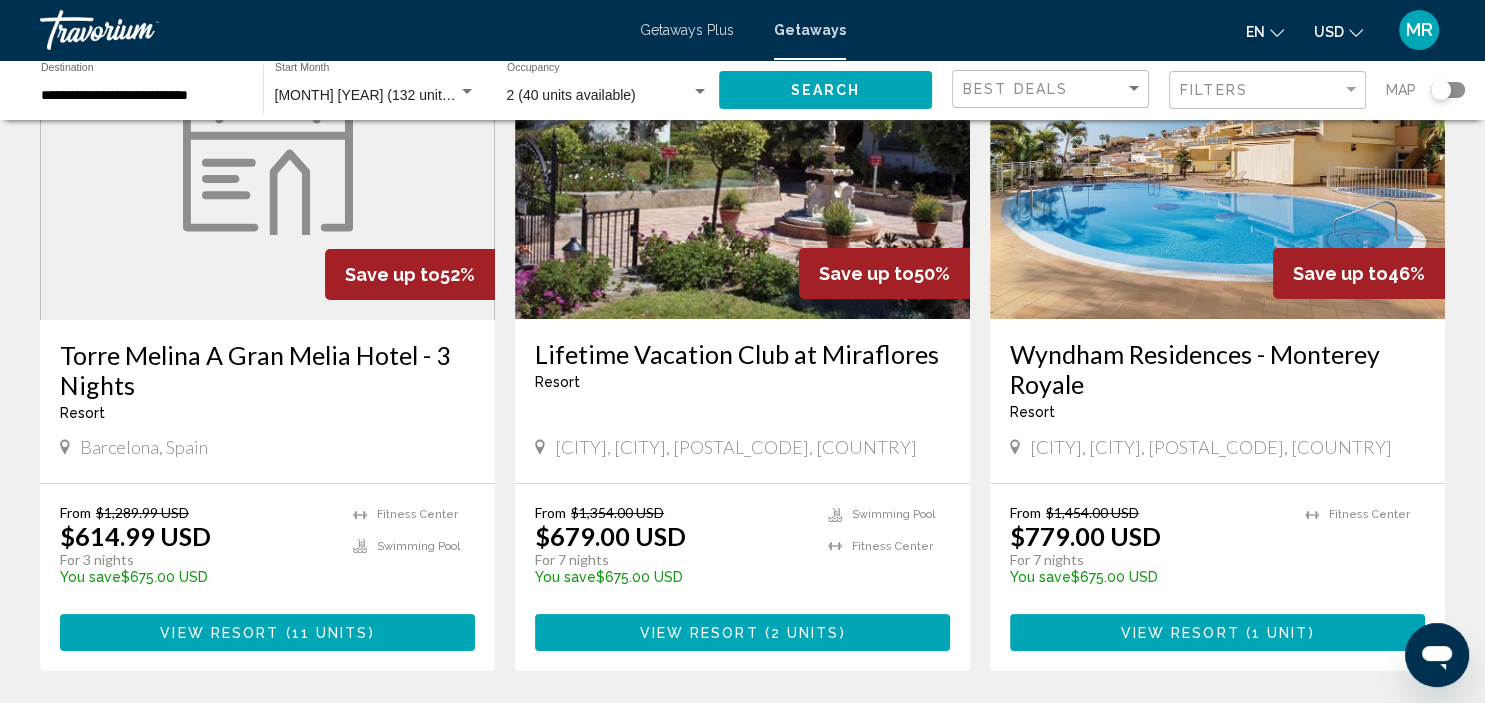 scroll, scrollTop: 0, scrollLeft: 0, axis: both 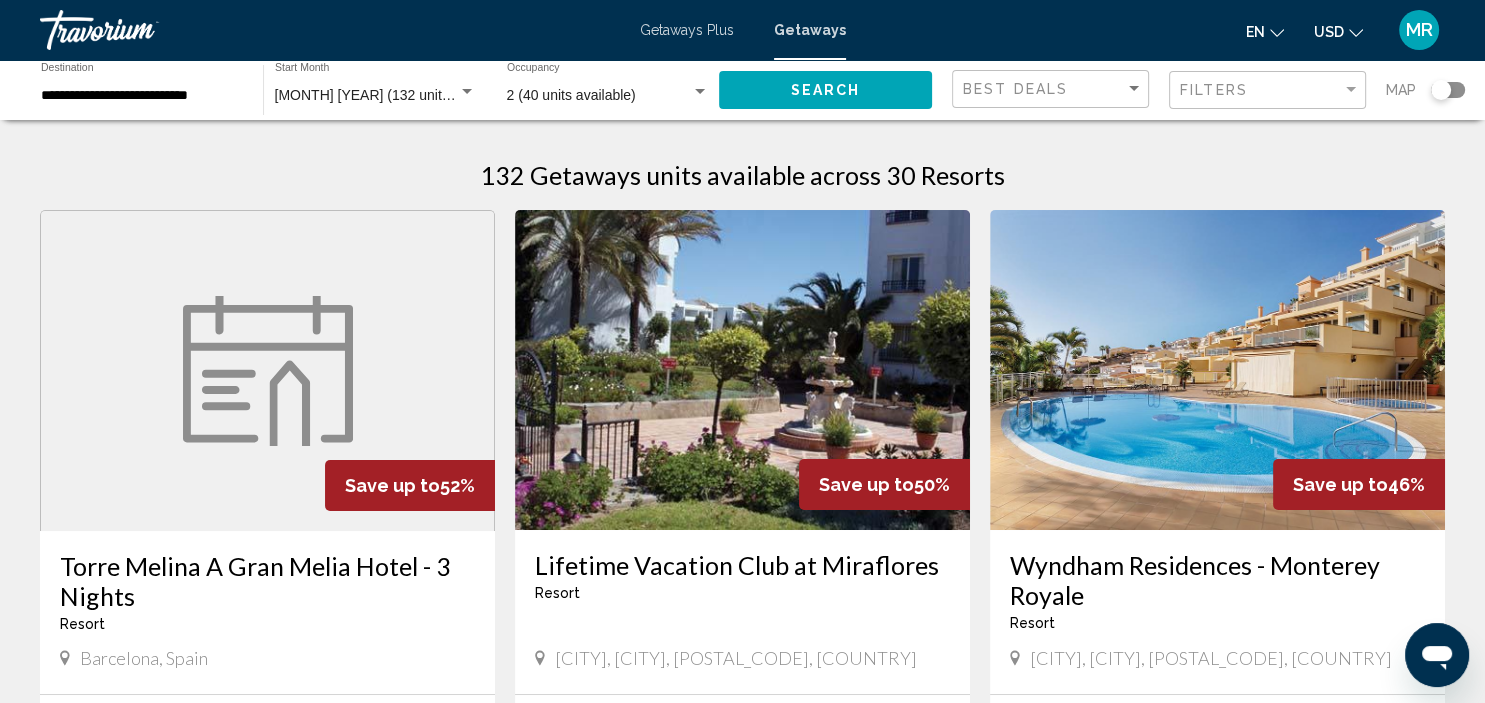 click on "[MONTH] [YEAR] (132 units available)" at bounding box center (394, 95) 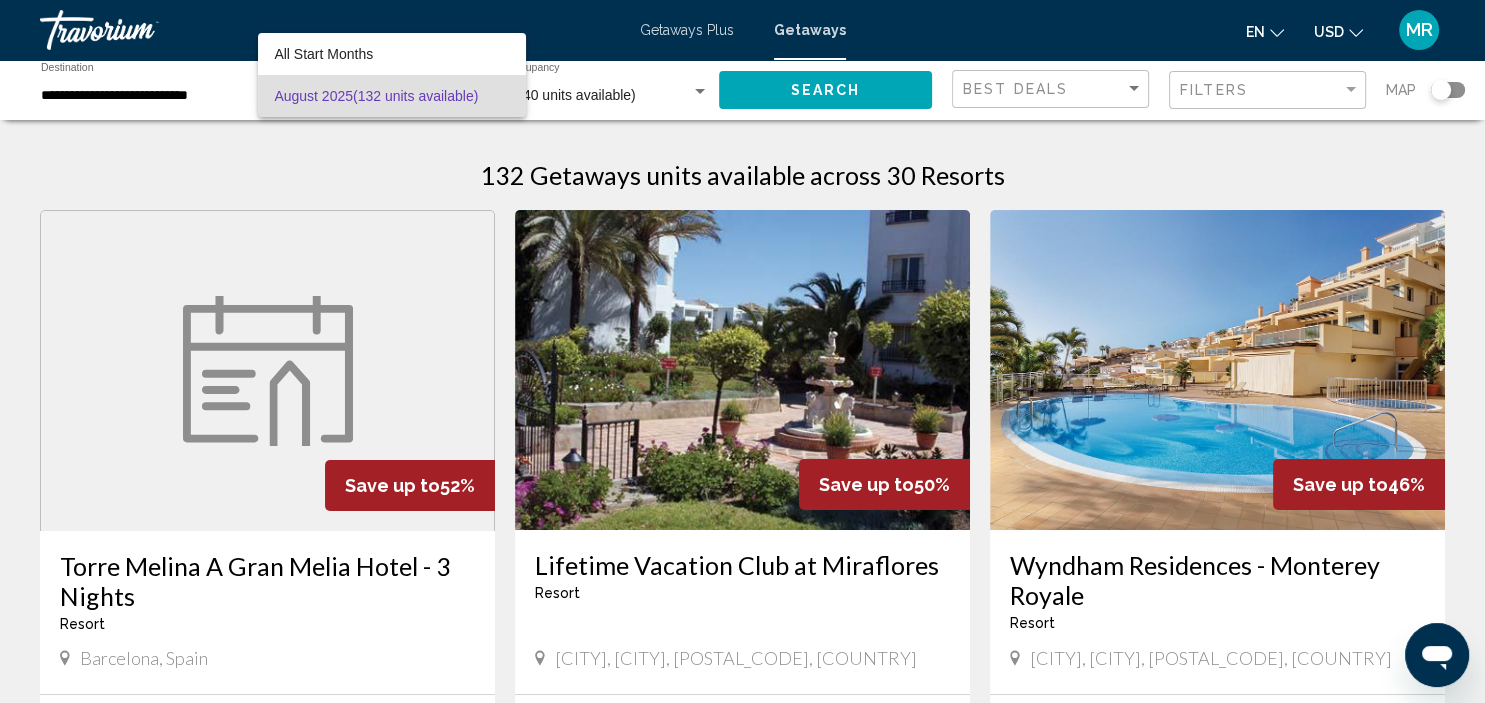 click at bounding box center (742, 351) 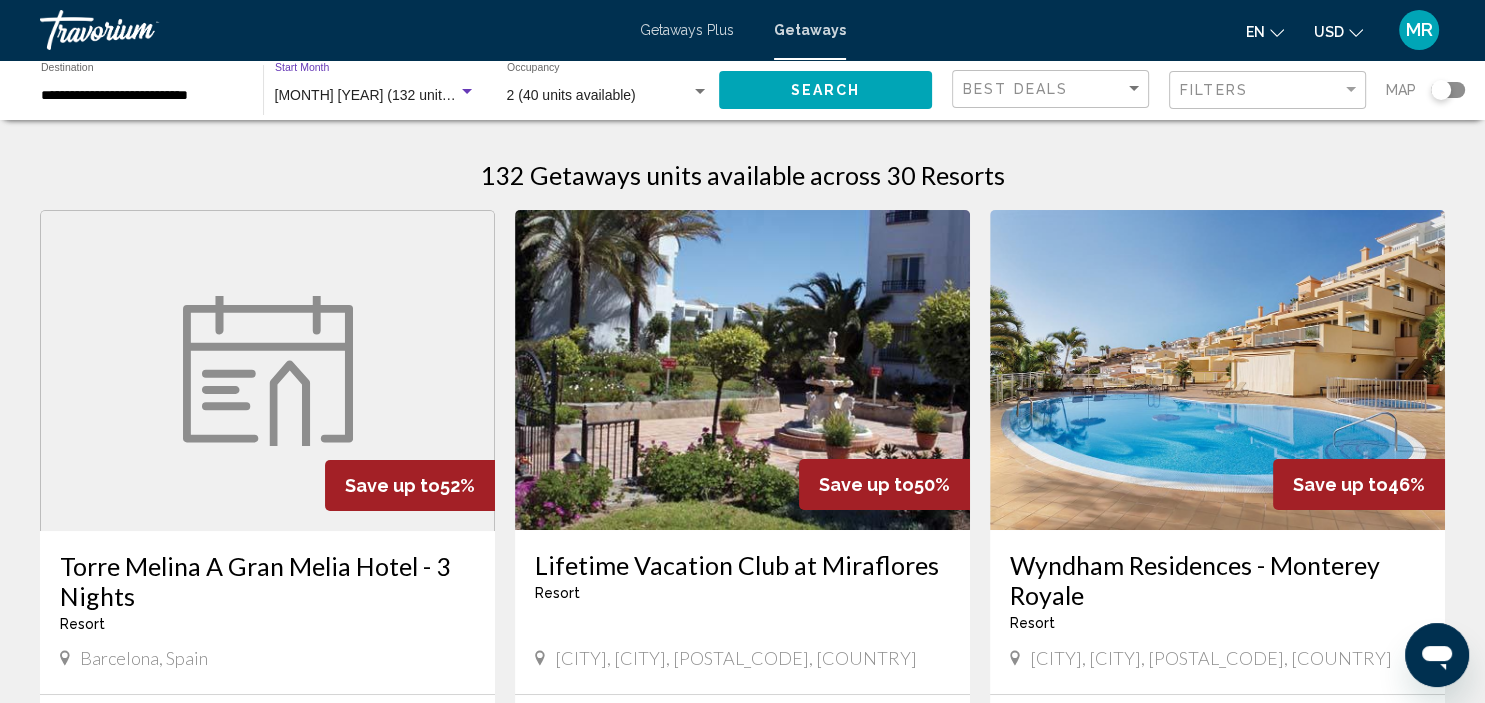 click on "[MONTH] [YEAR] (132 units available)" at bounding box center (394, 95) 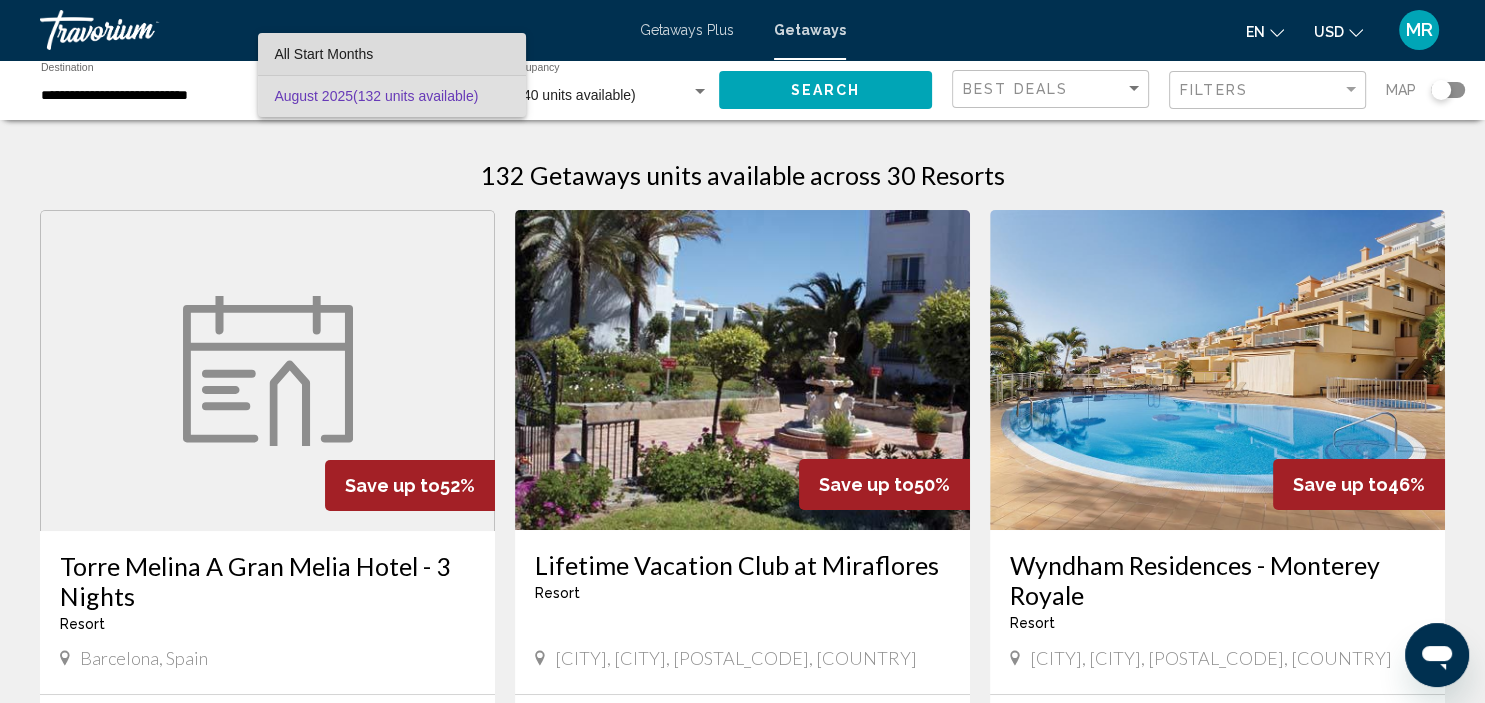 click on "All Start Months" at bounding box center (323, 54) 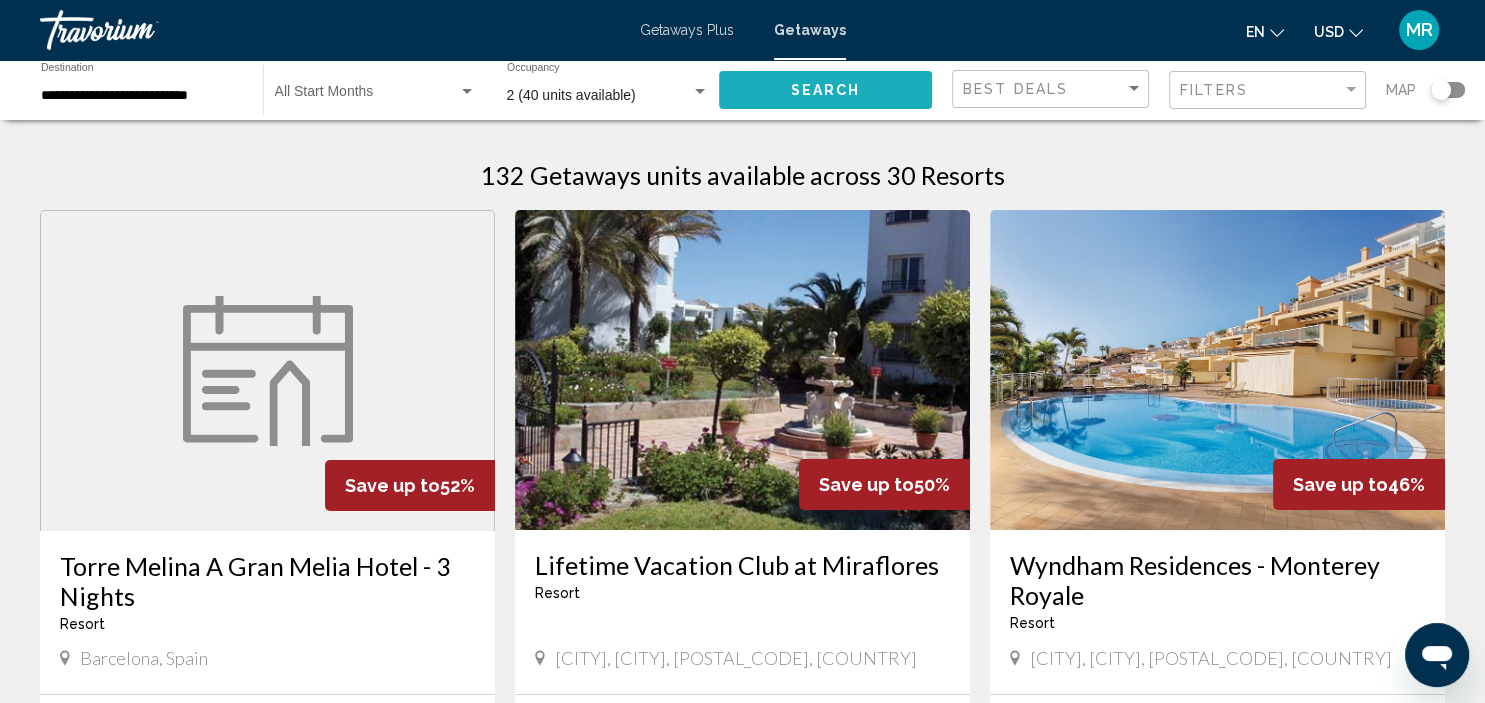 click on "Search" 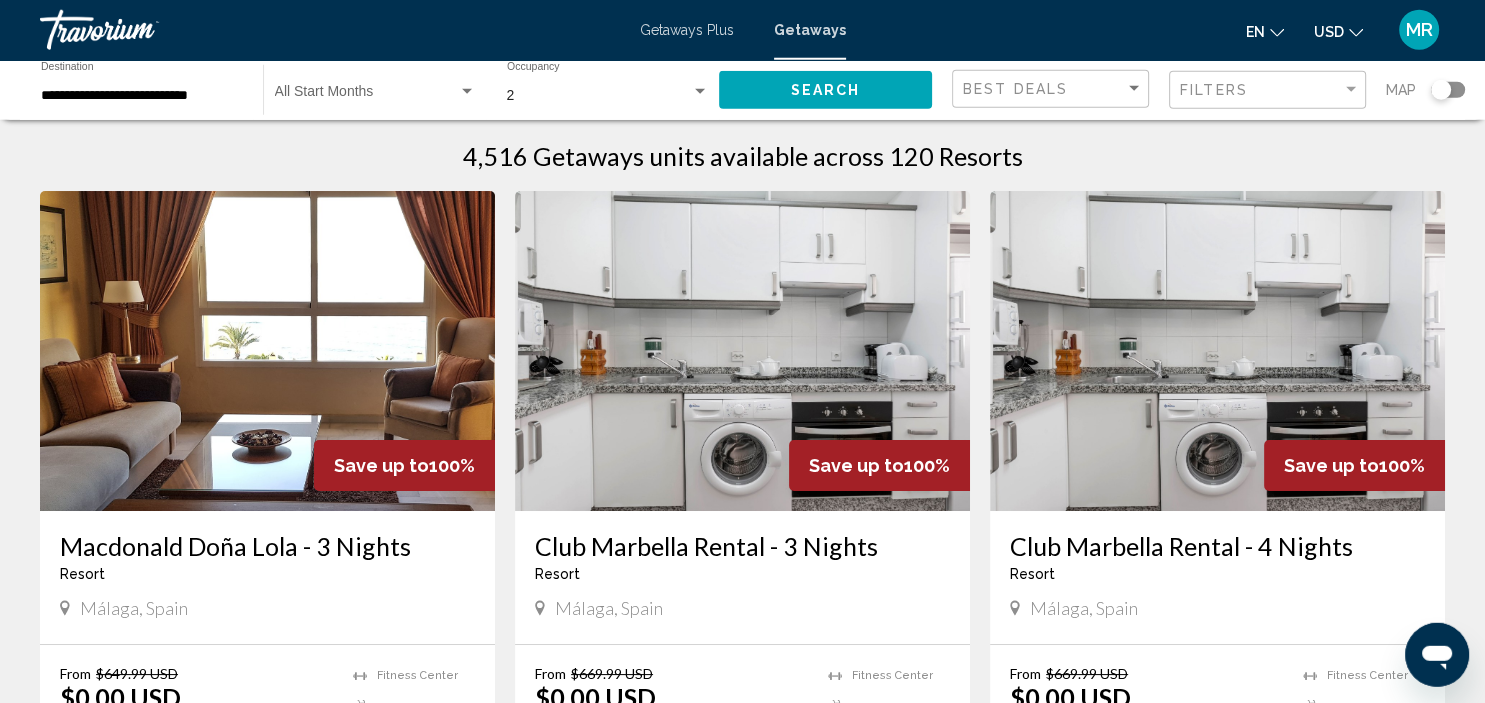 scroll, scrollTop: 0, scrollLeft: 0, axis: both 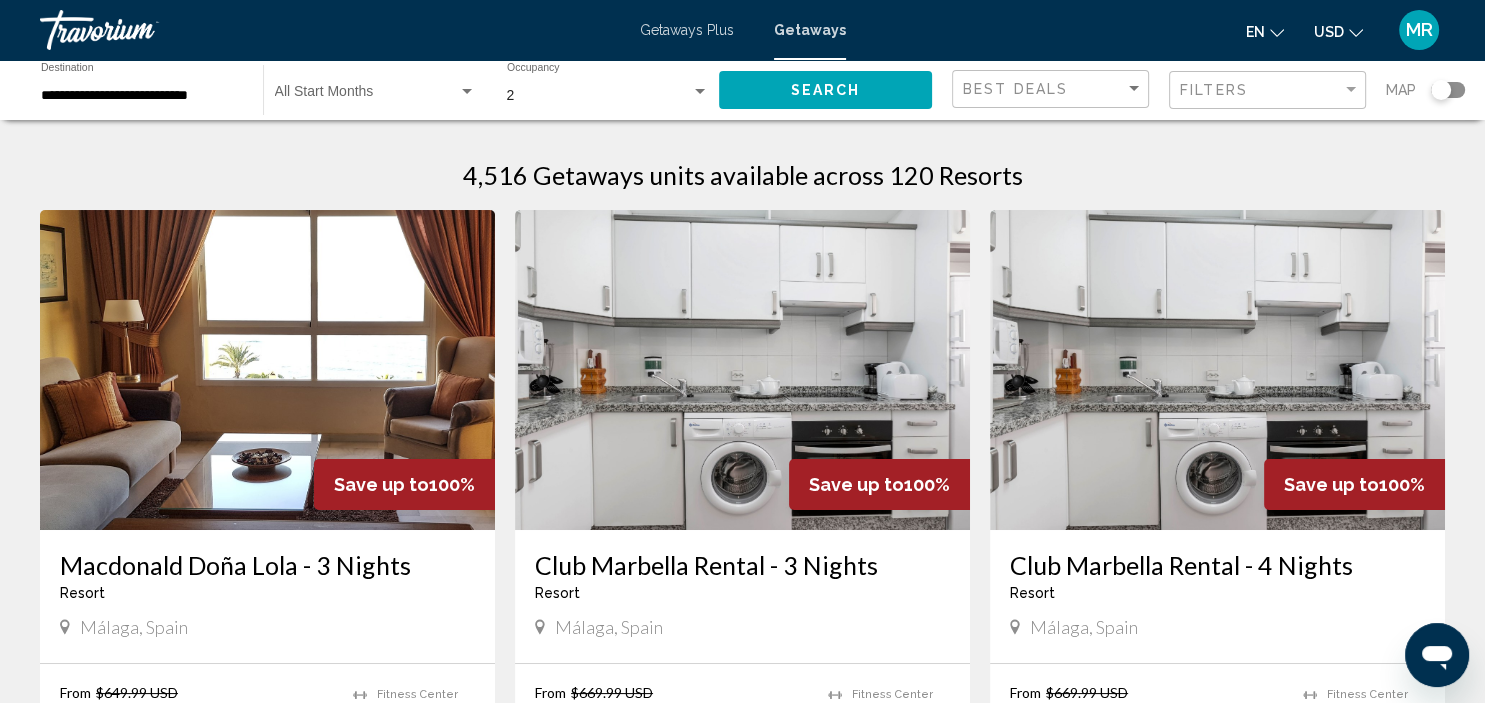 click on "2" at bounding box center (599, 96) 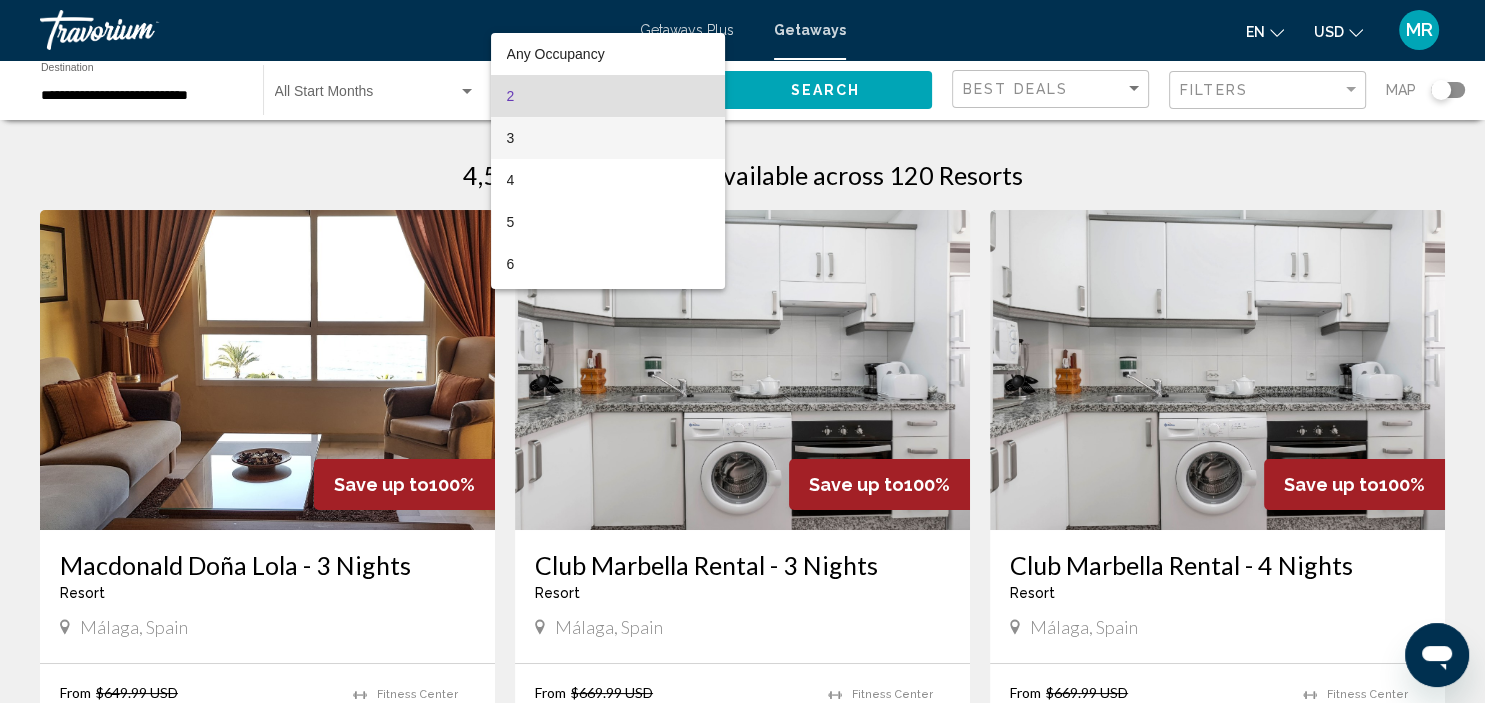 click on "3" at bounding box center (608, 138) 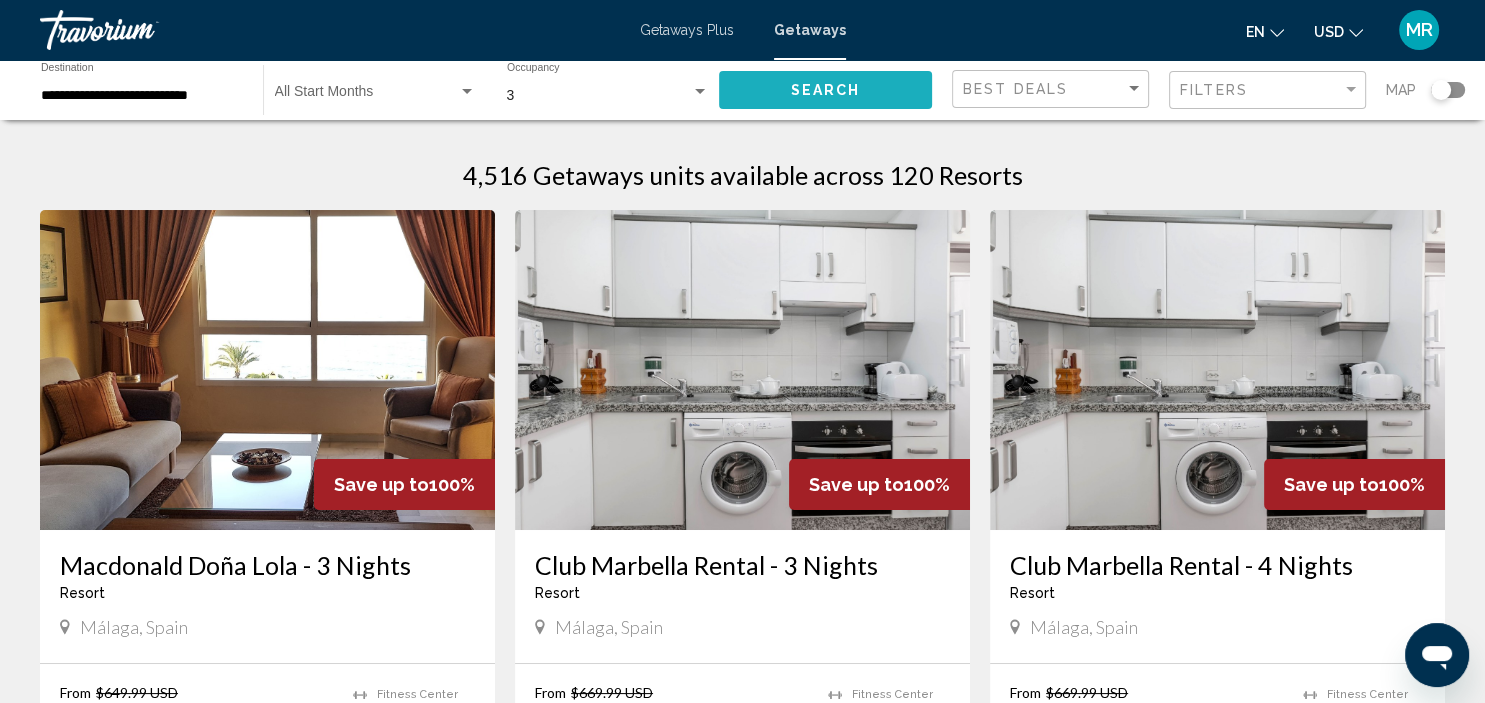 click on "Search" 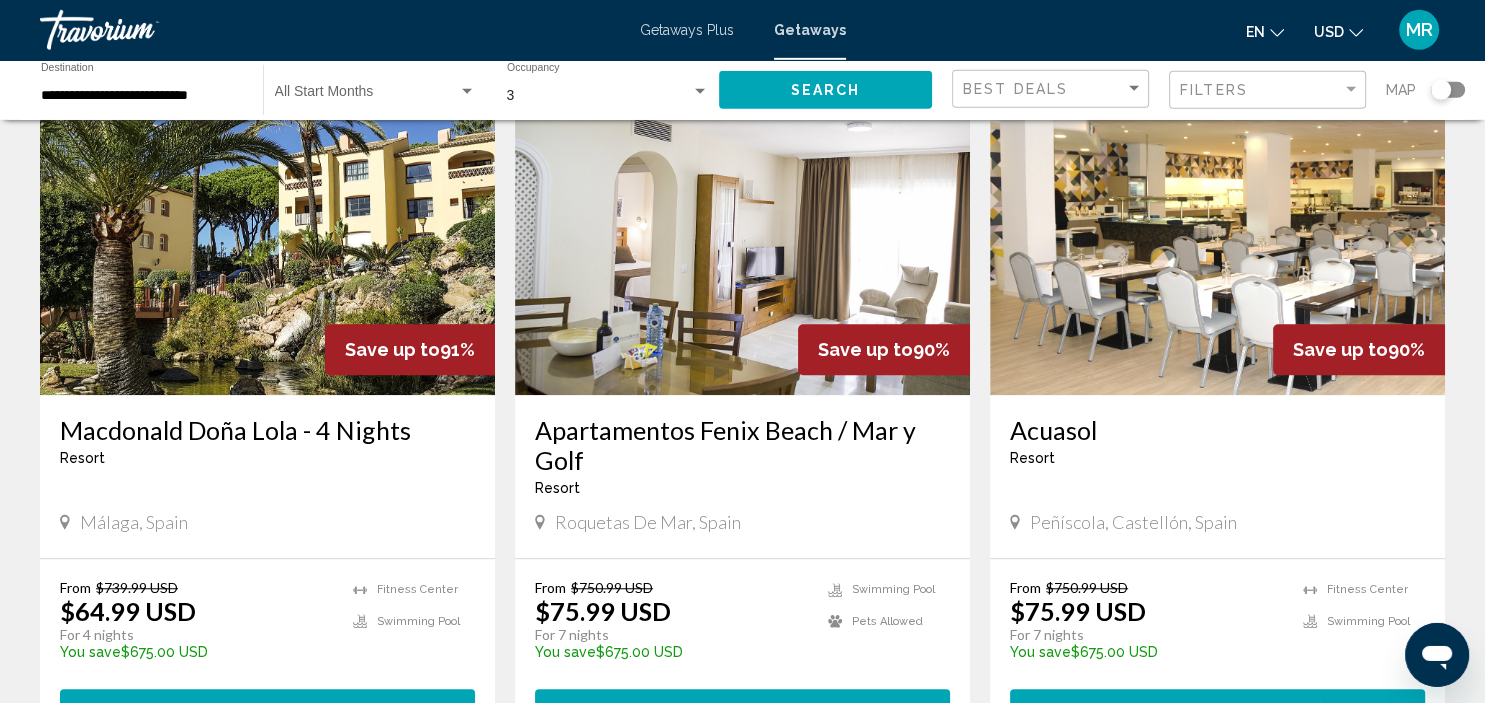 scroll, scrollTop: 1584, scrollLeft: 0, axis: vertical 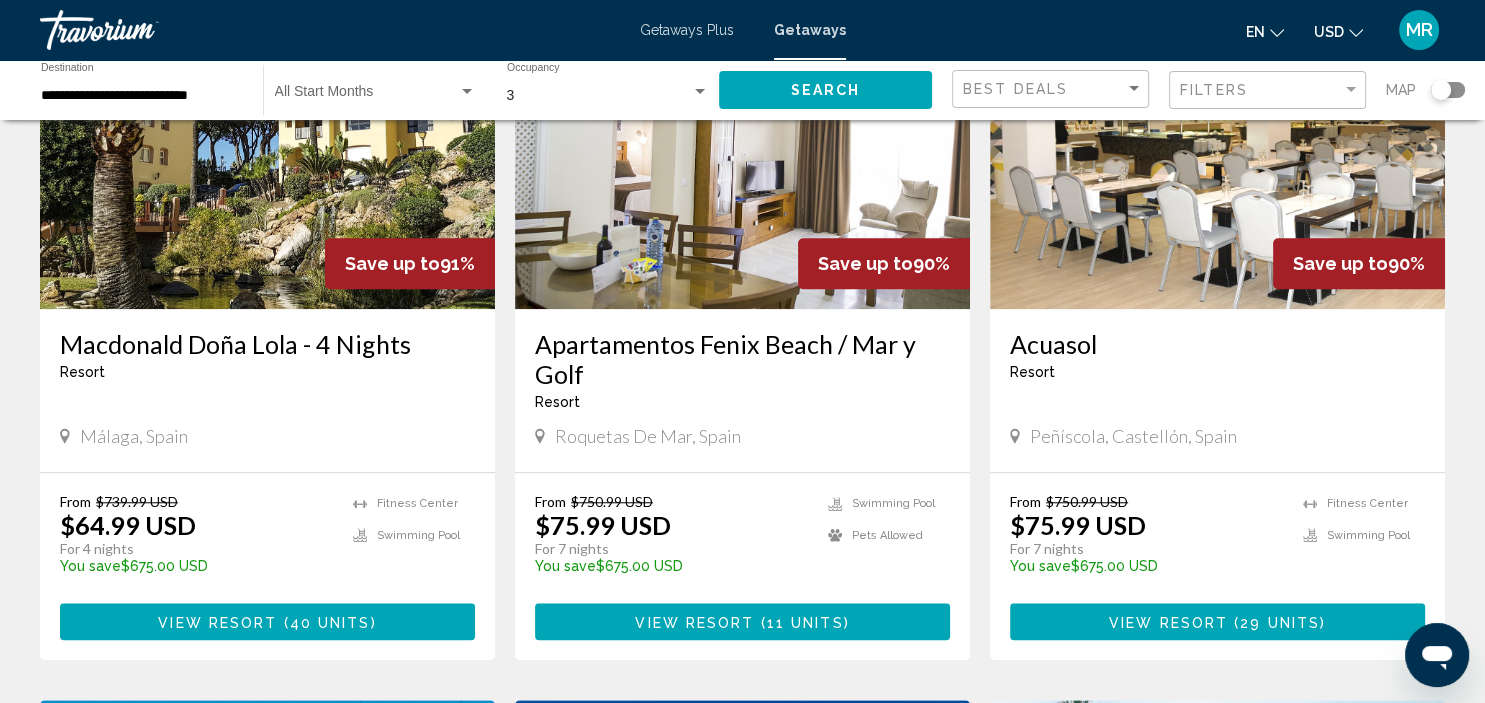 click on "View Resort    ( 29 units )" at bounding box center (1217, 621) 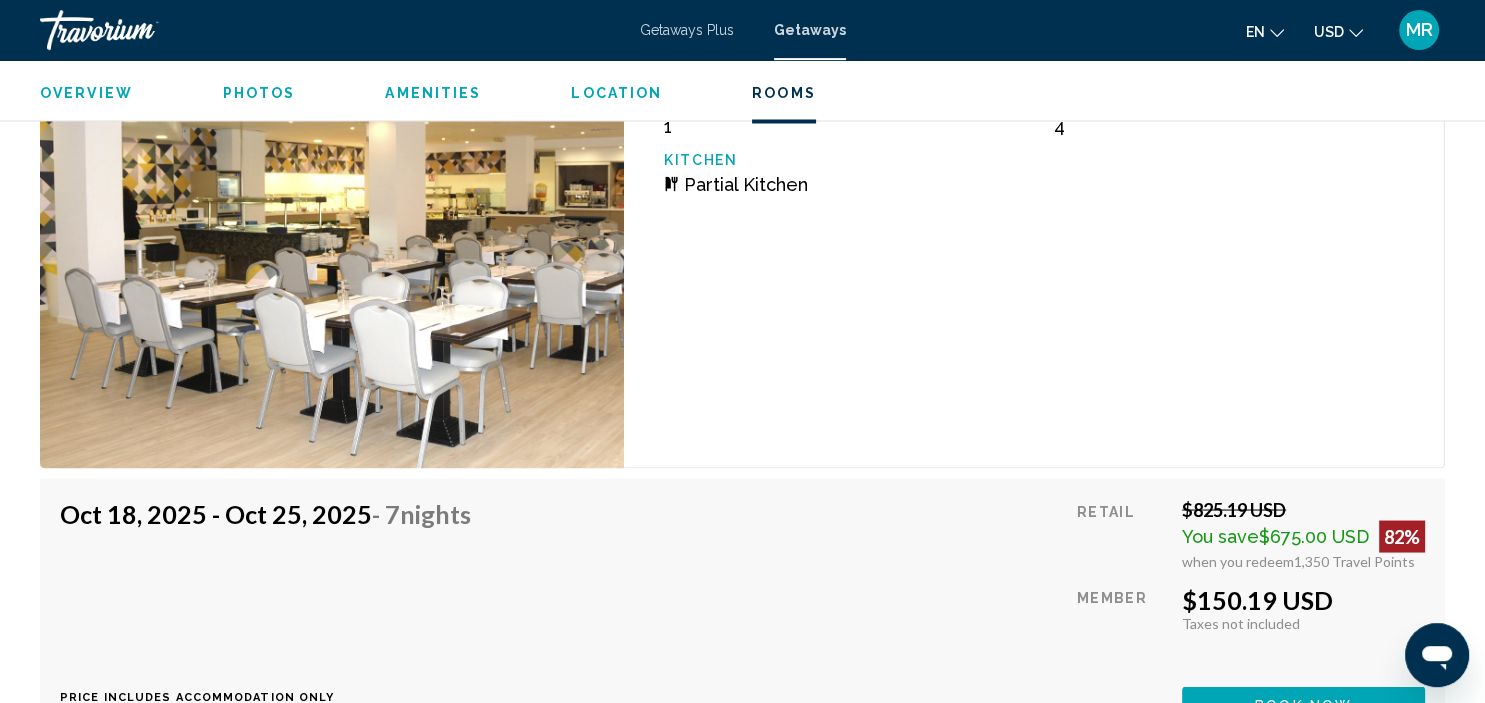 scroll, scrollTop: 3596, scrollLeft: 0, axis: vertical 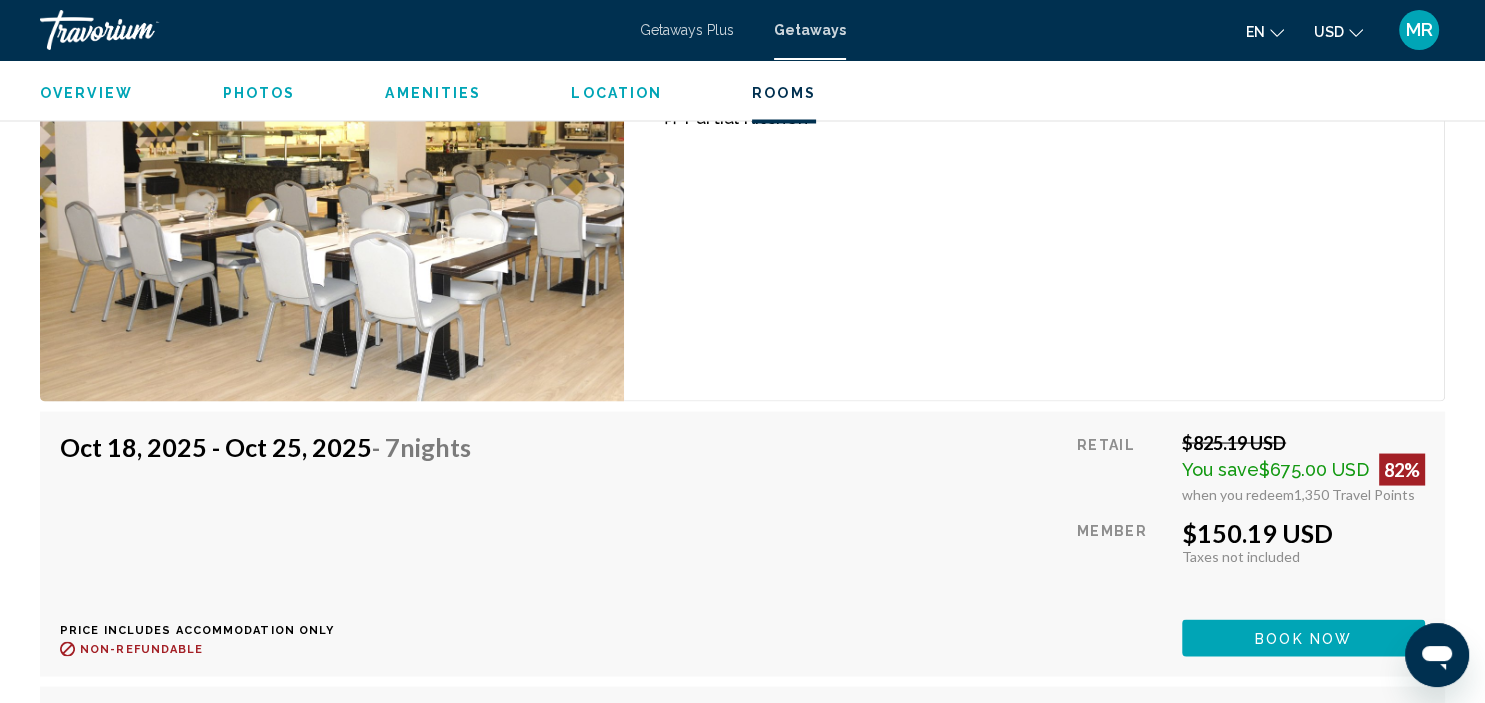 drag, startPoint x: 1297, startPoint y: 490, endPoint x: 1418, endPoint y: 496, distance: 121.14867 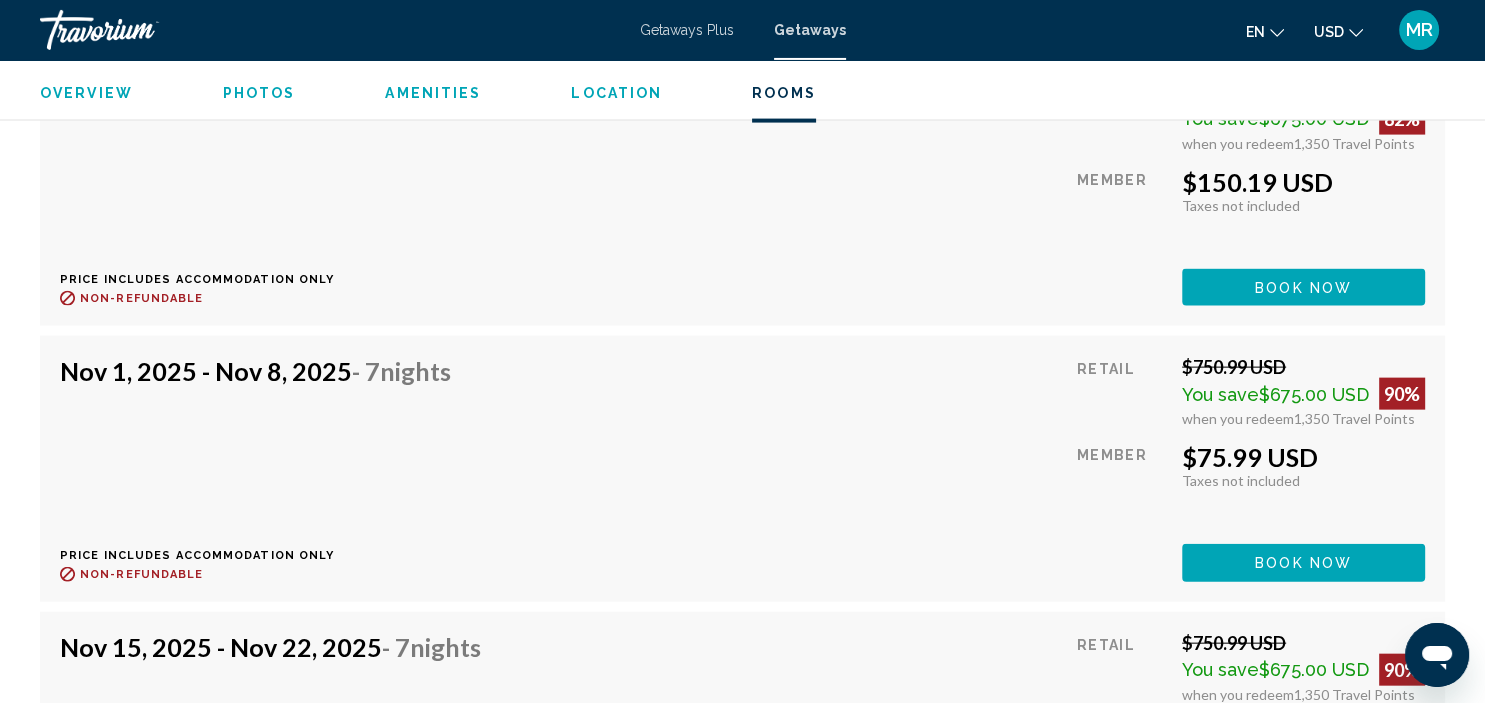 scroll, scrollTop: 4230, scrollLeft: 0, axis: vertical 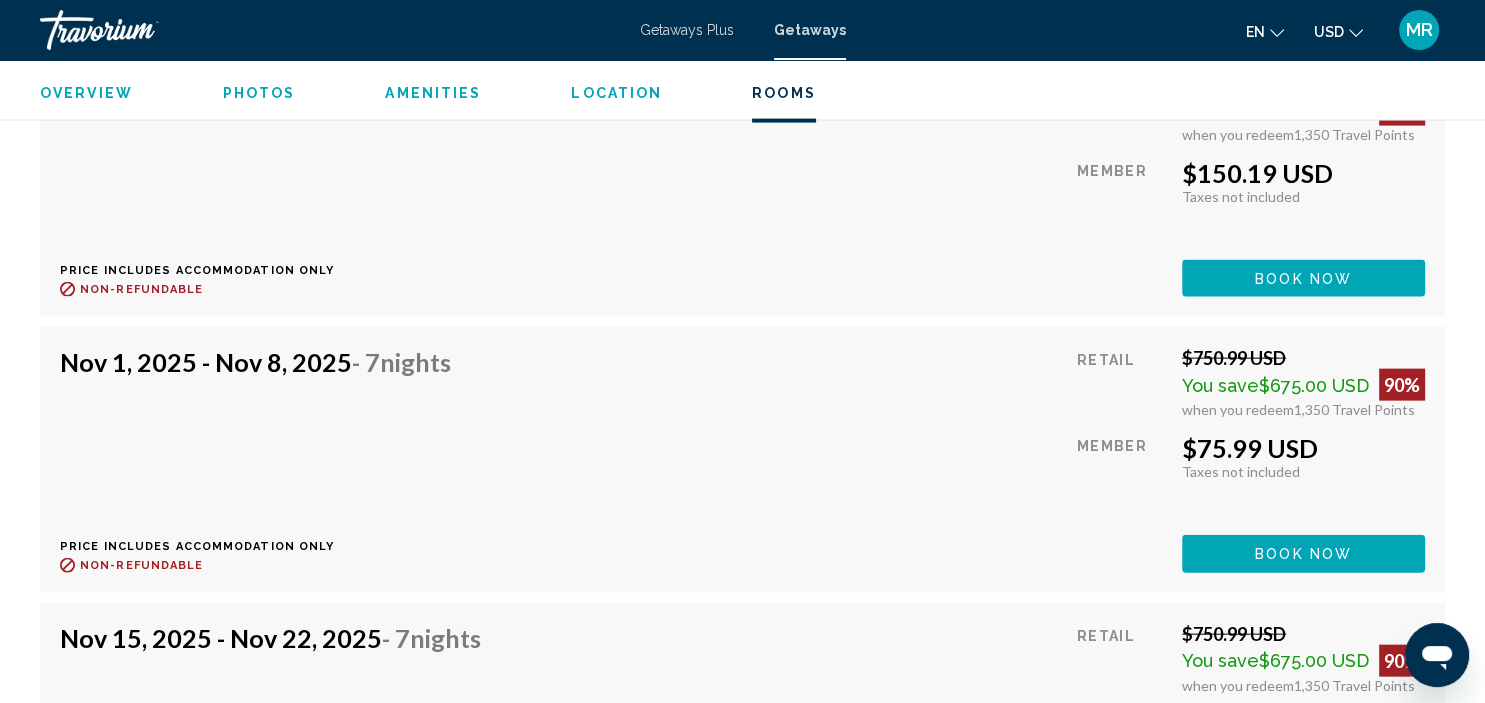 drag, startPoint x: 1320, startPoint y: 442, endPoint x: 1146, endPoint y: 446, distance: 174.04597 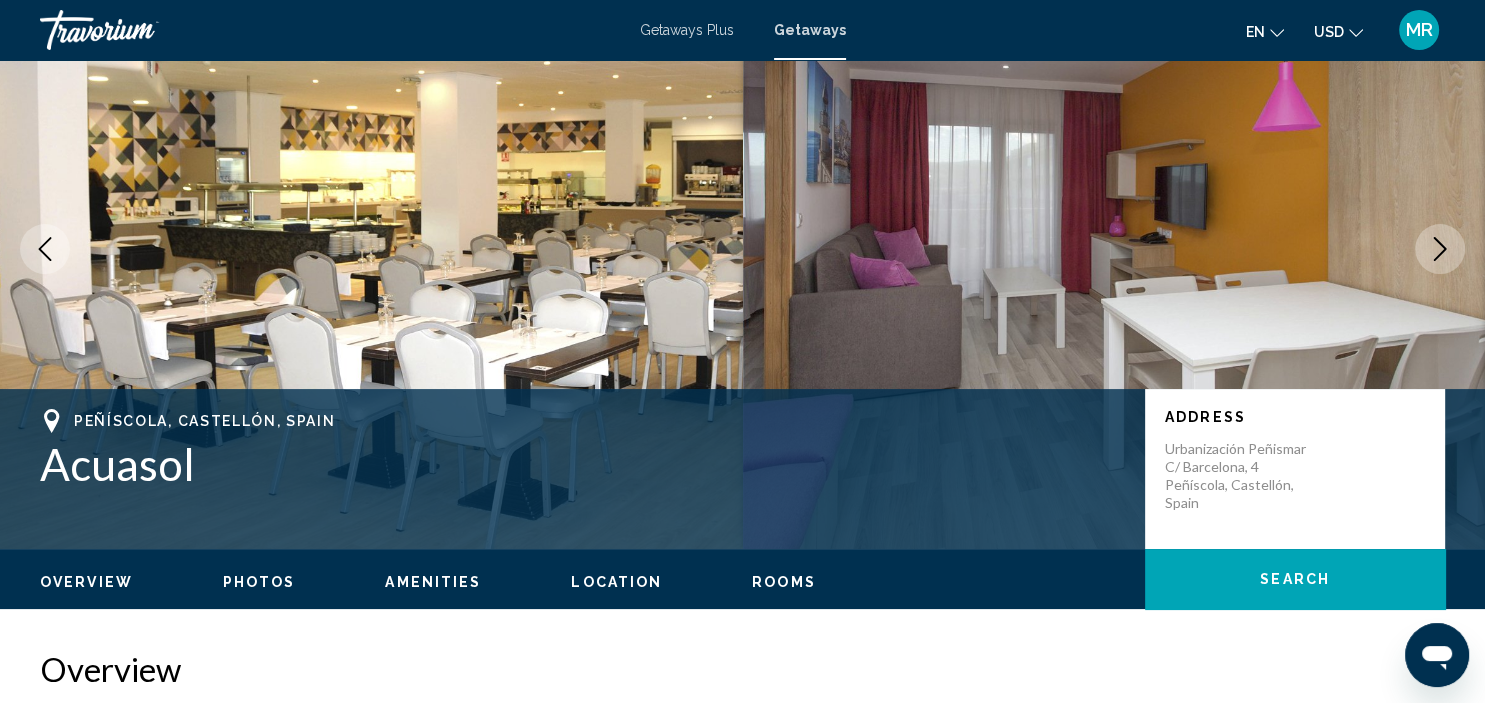 scroll, scrollTop: 0, scrollLeft: 0, axis: both 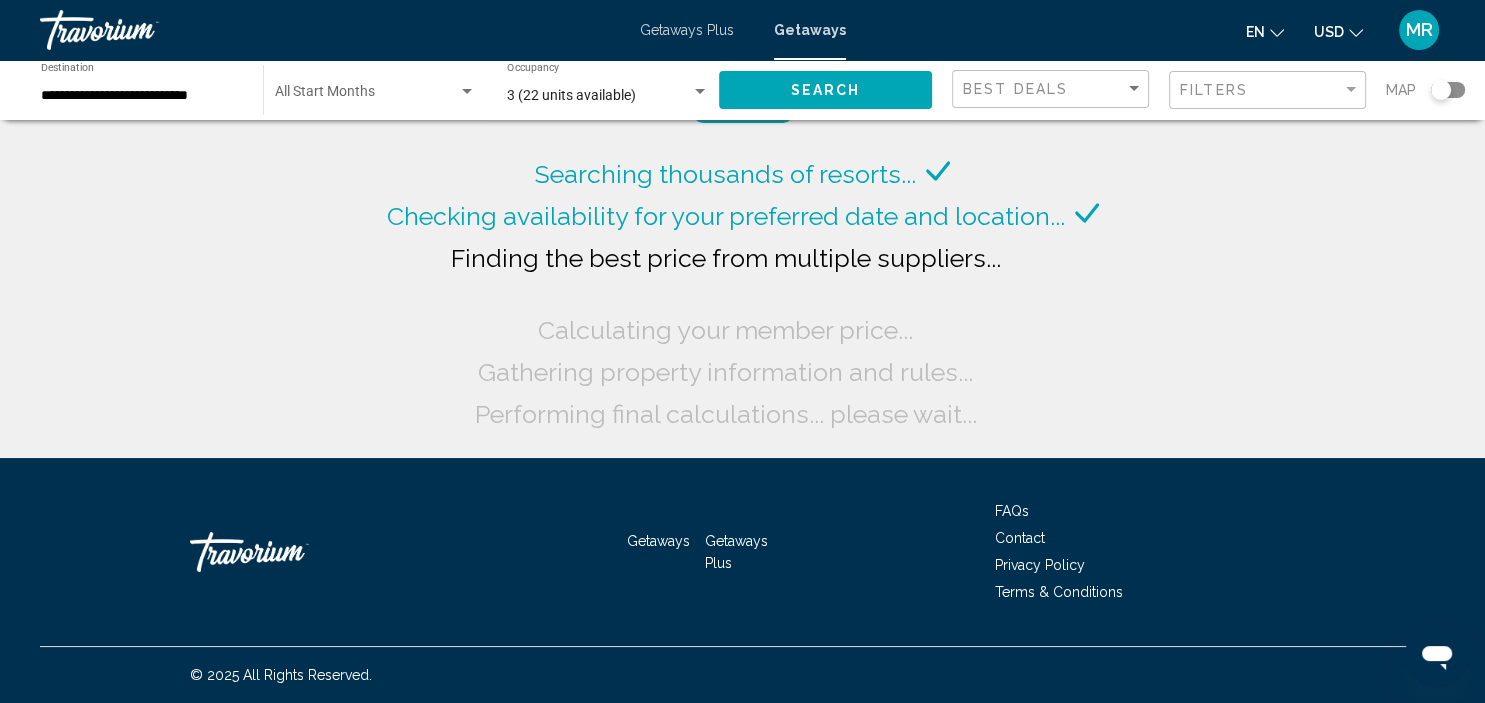 click at bounding box center (366, 96) 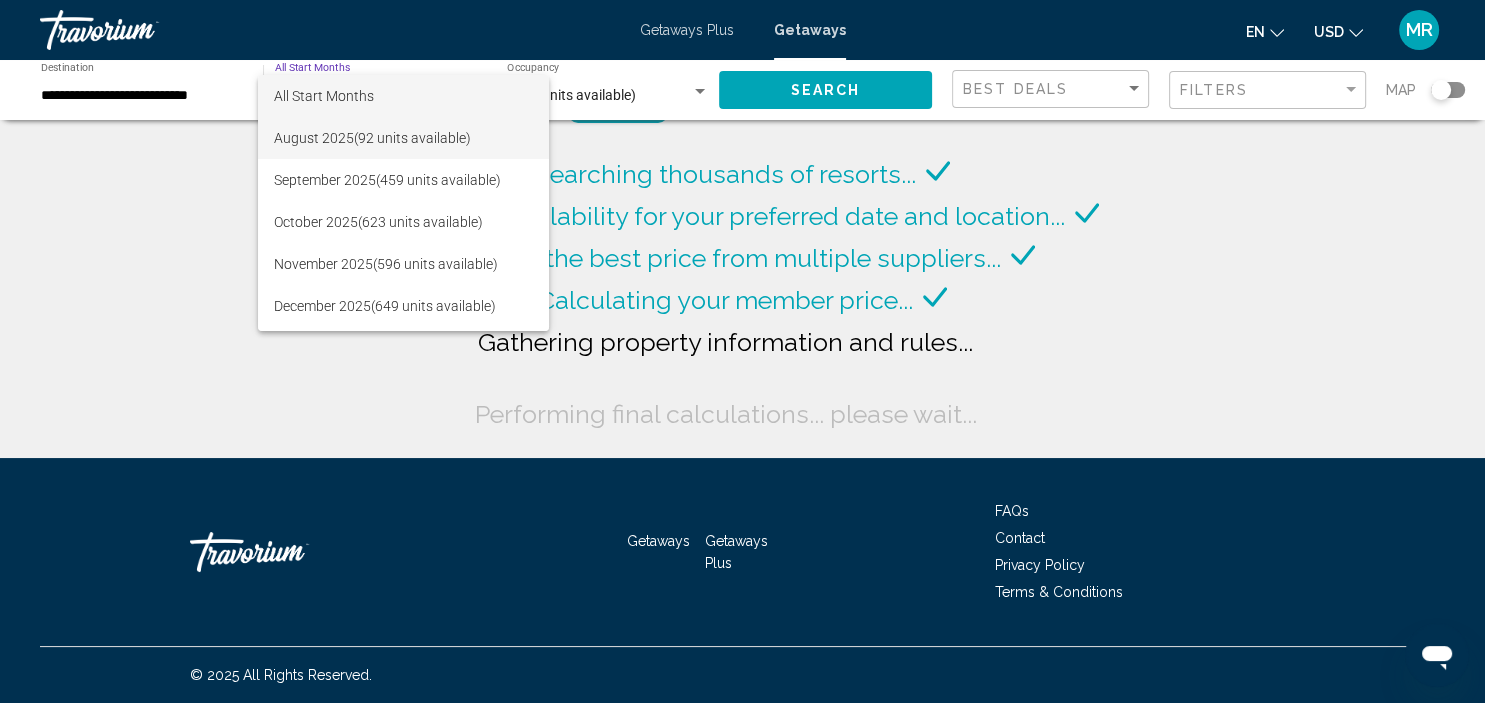 click on "[MONTH] [YEAR]  (92 units available)" at bounding box center [403, 138] 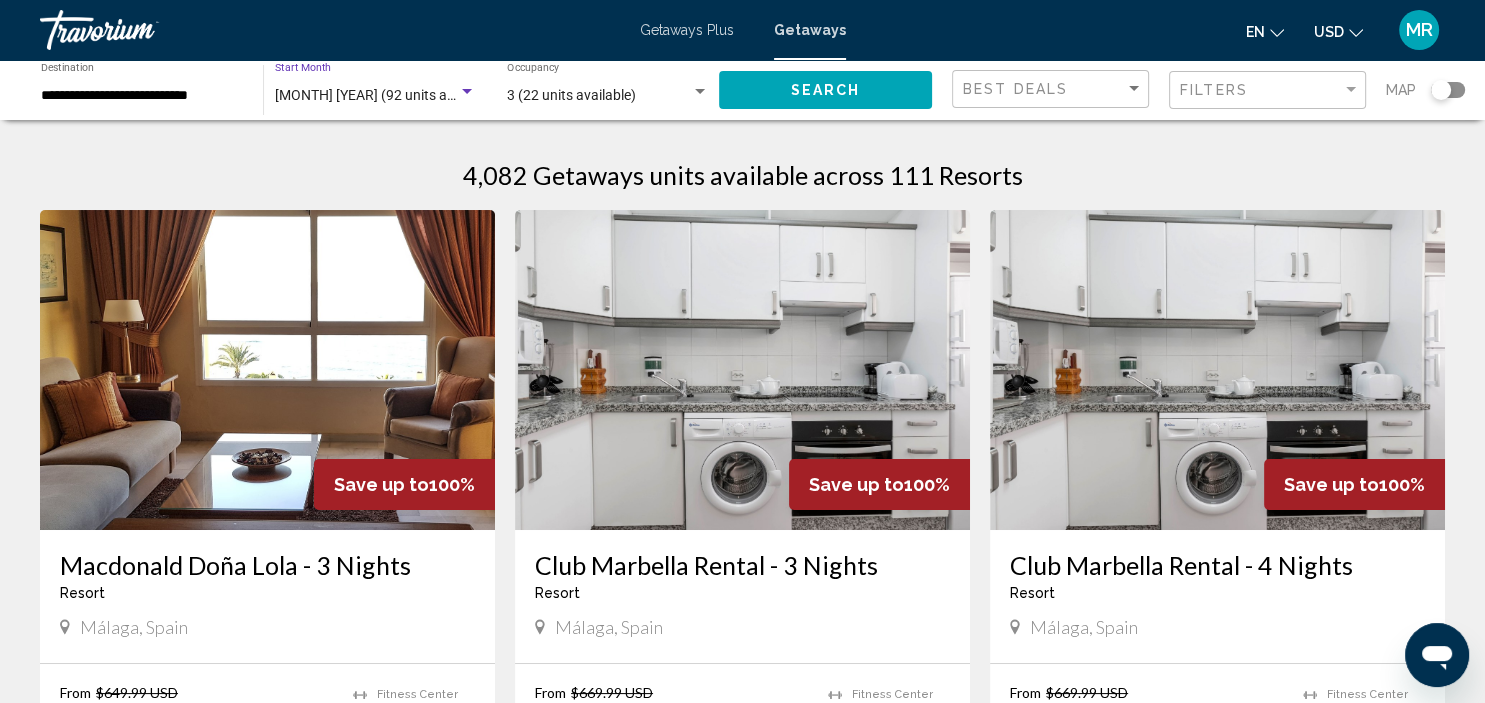click on "Search" 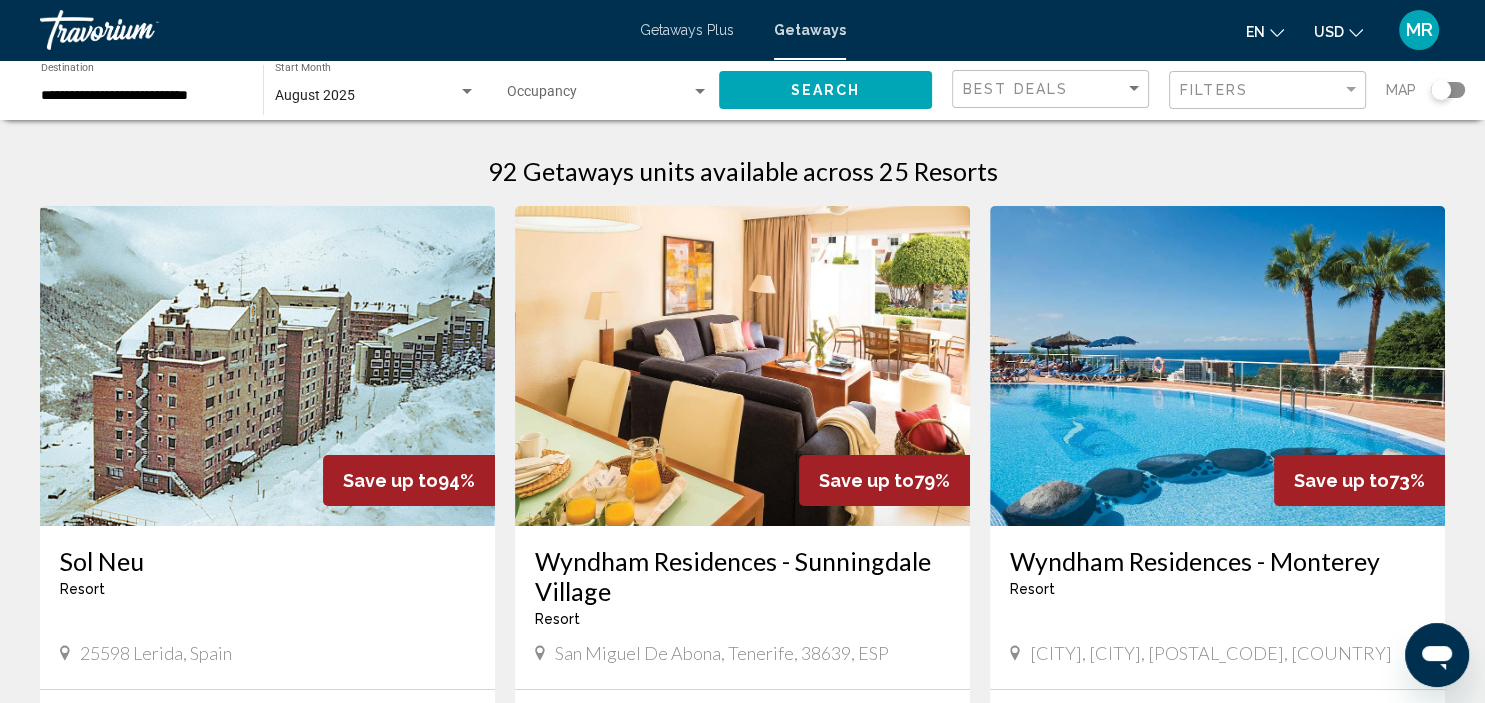 scroll, scrollTop: 316, scrollLeft: 0, axis: vertical 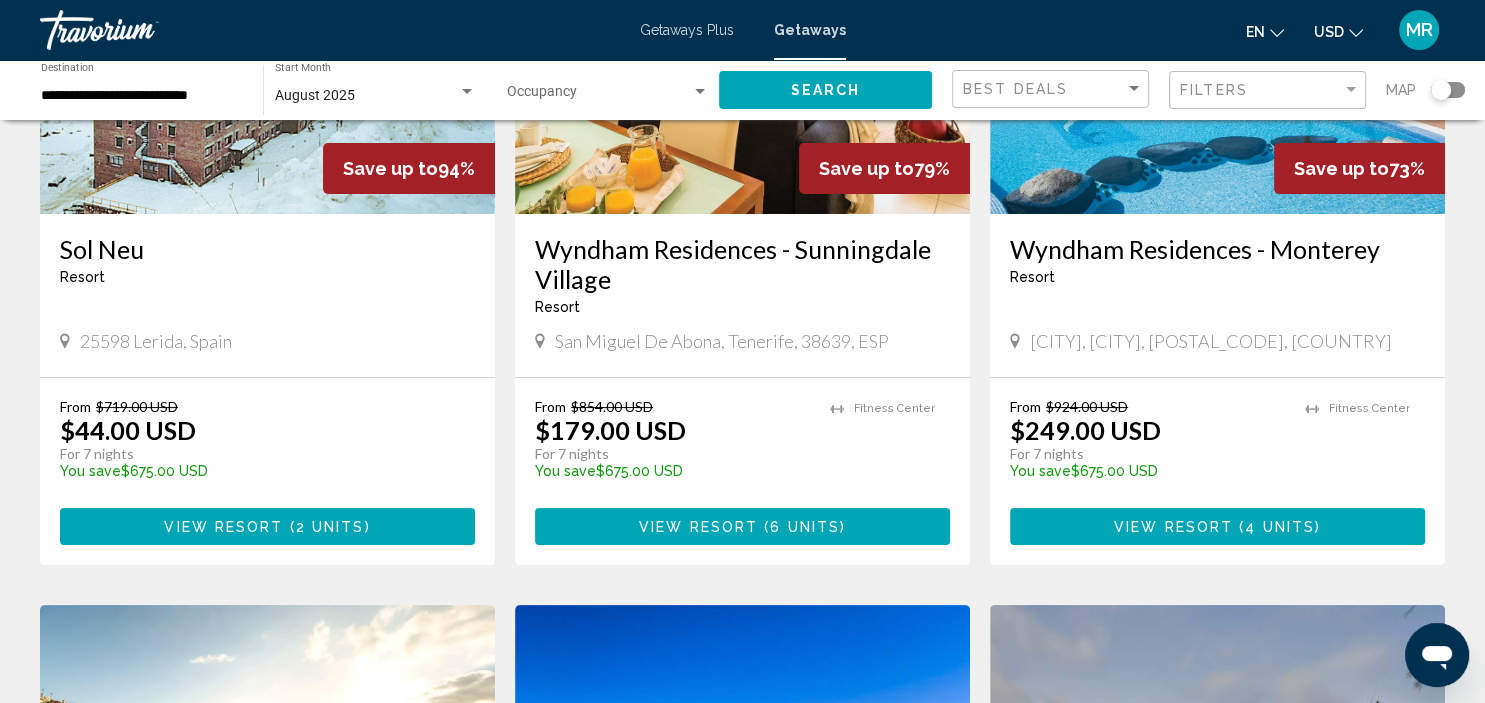 click on "View Resort" at bounding box center [223, 527] 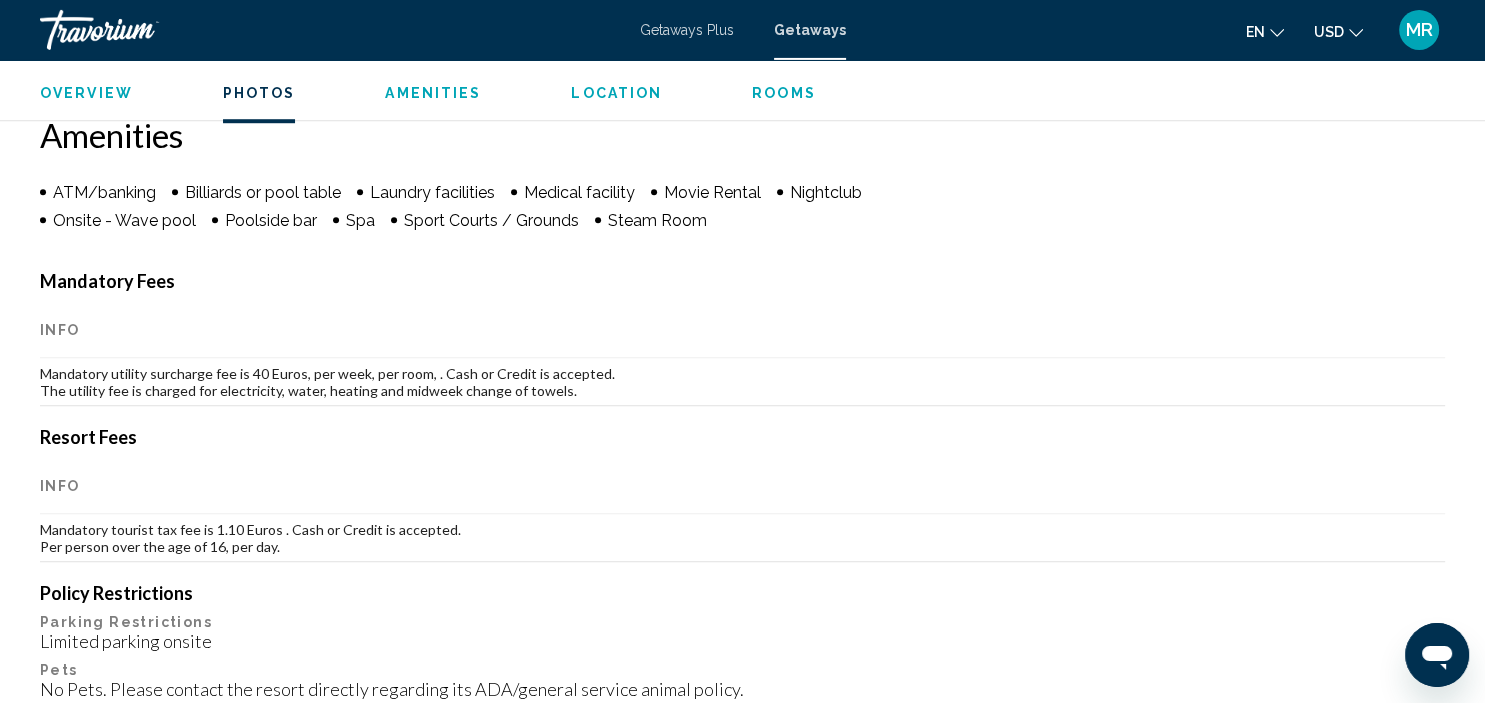 scroll, scrollTop: 1552, scrollLeft: 0, axis: vertical 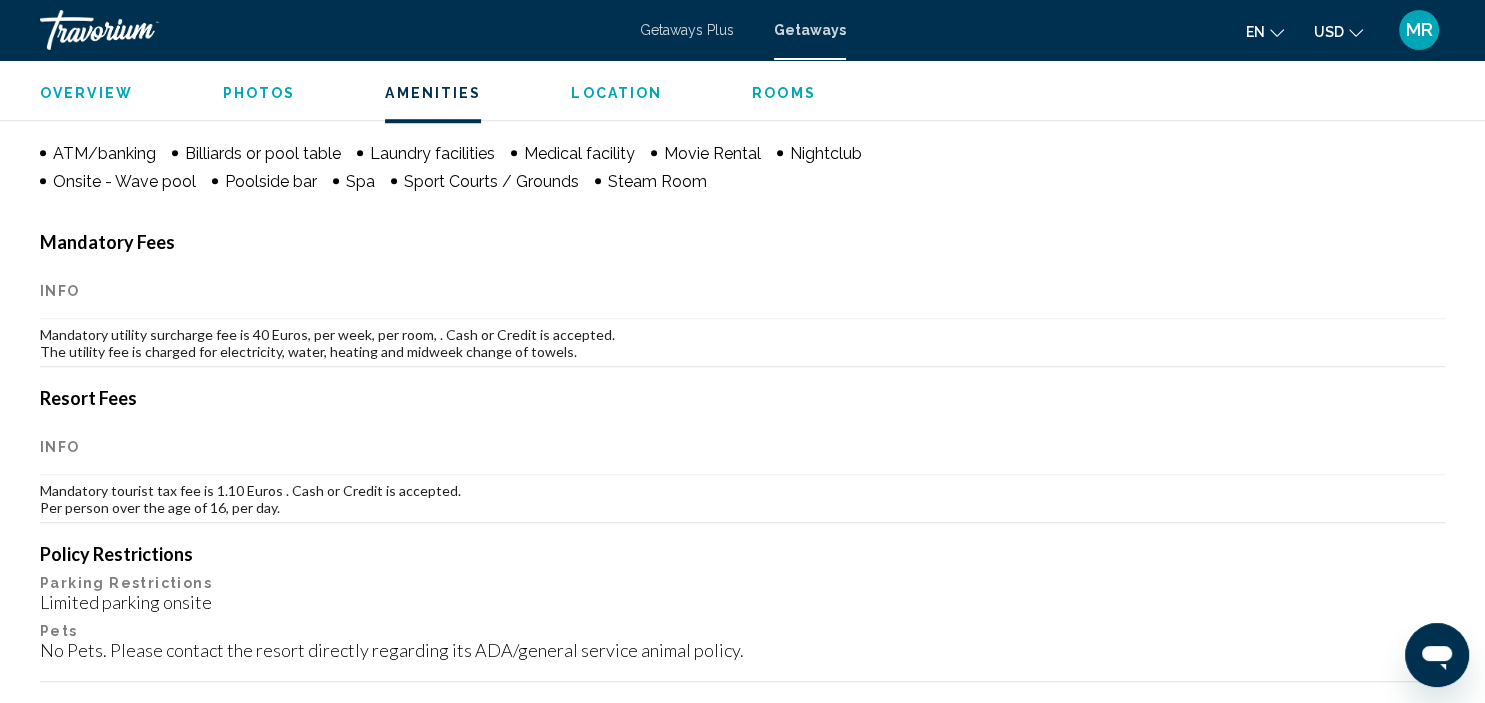 drag, startPoint x: 405, startPoint y: 632, endPoint x: 386, endPoint y: 702, distance: 72.53275 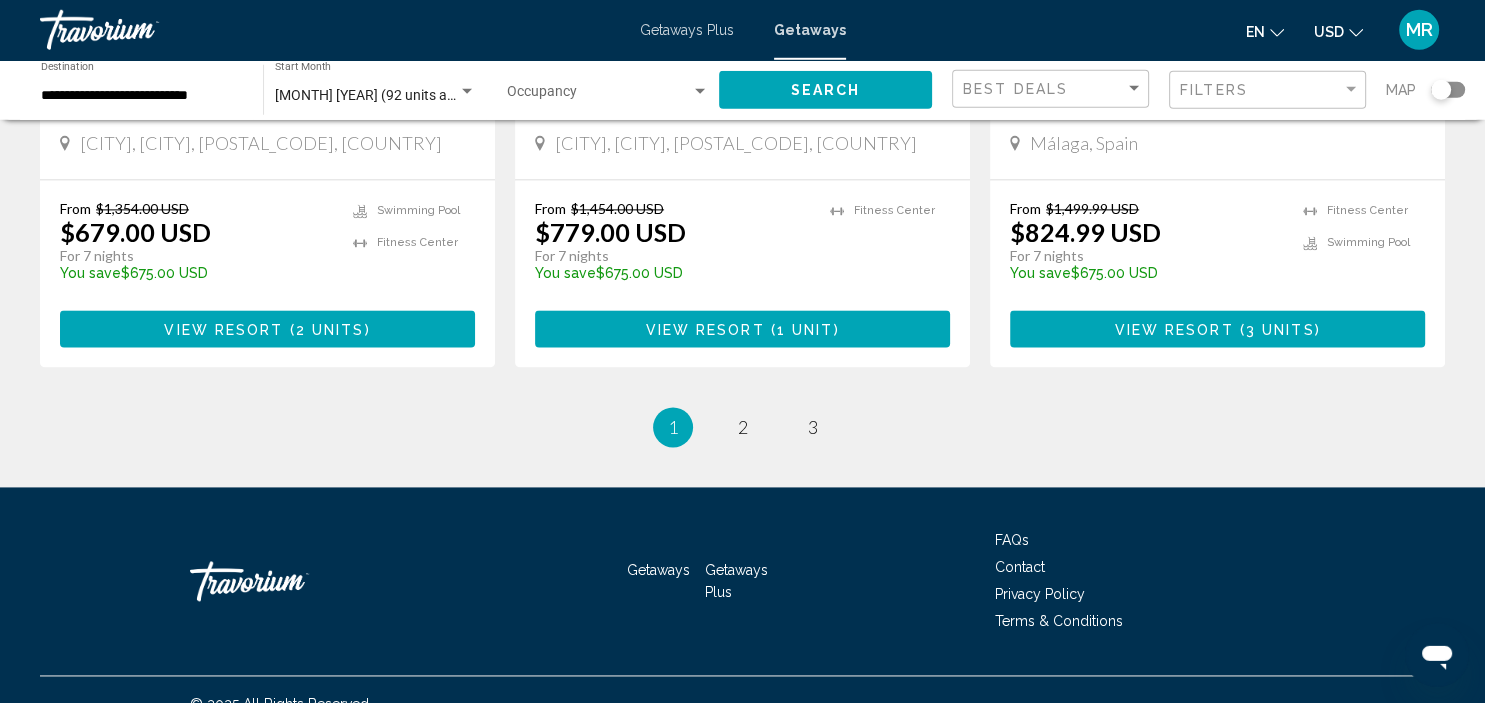 scroll, scrollTop: 2645, scrollLeft: 0, axis: vertical 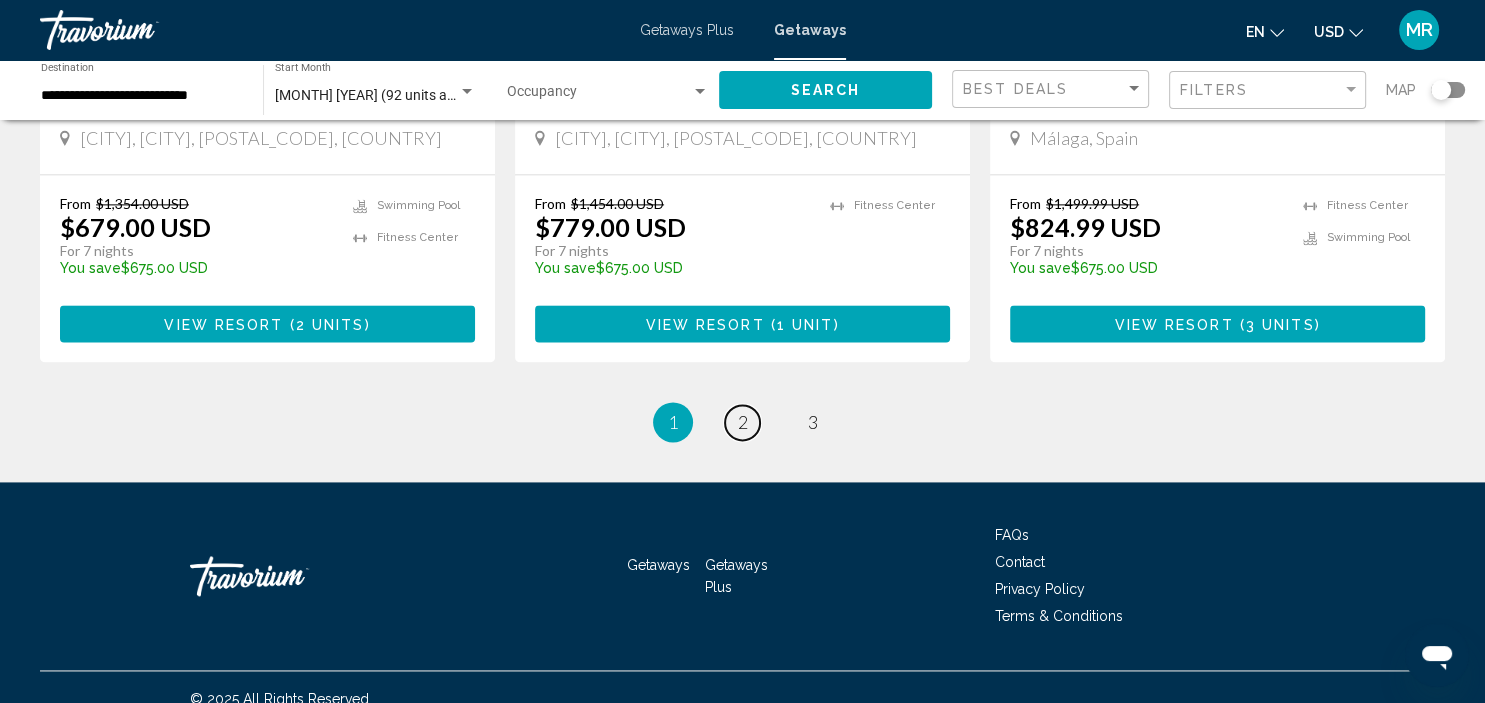 click on "page  2" at bounding box center (742, 422) 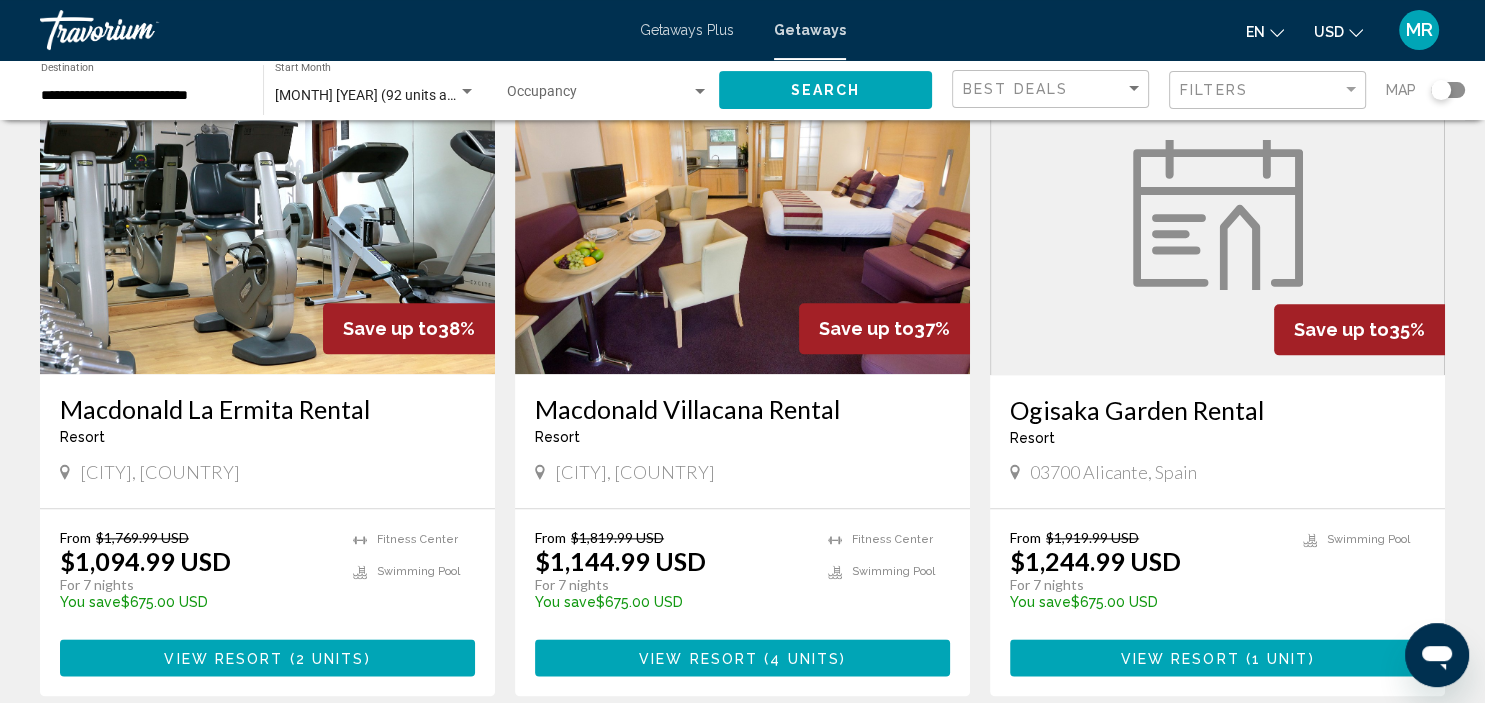 scroll, scrollTop: 2323, scrollLeft: 0, axis: vertical 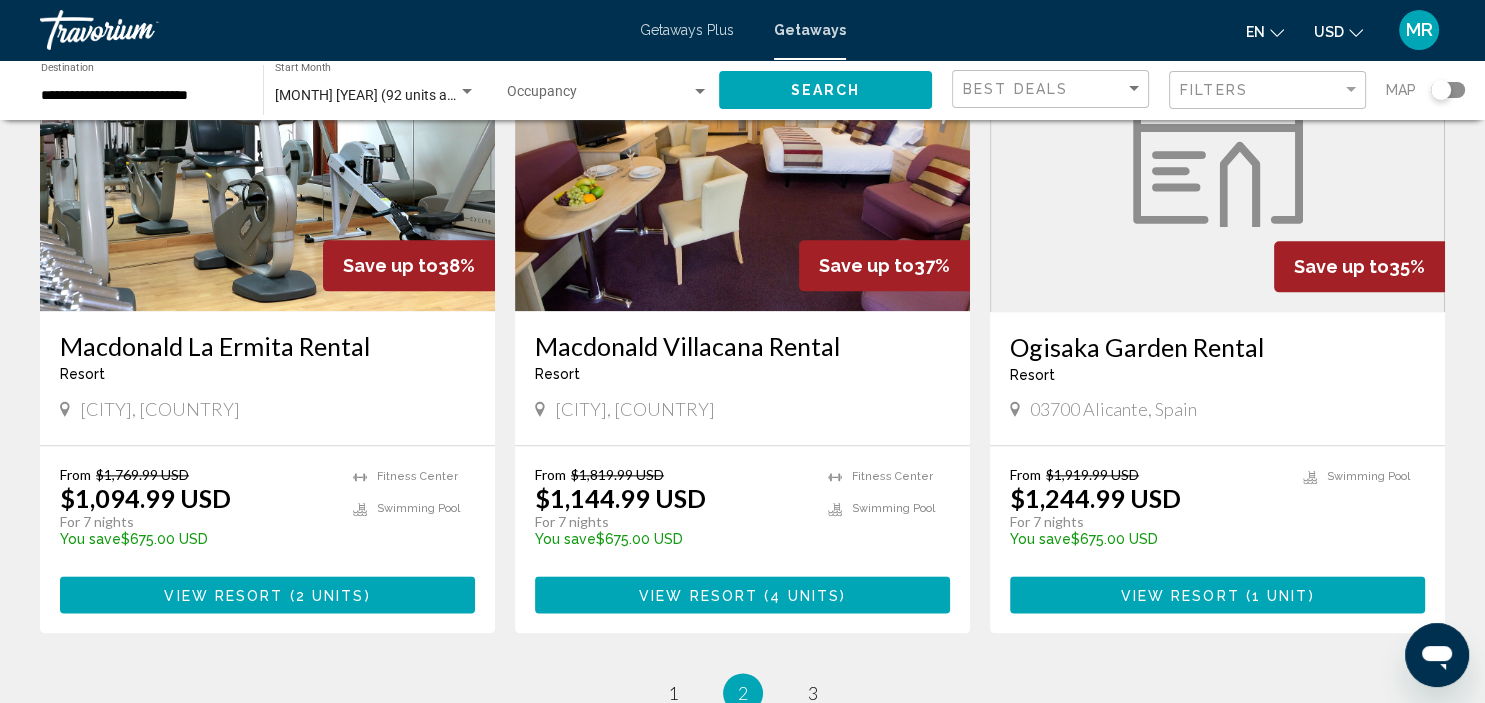 click on "View Resort" at bounding box center (698, 595) 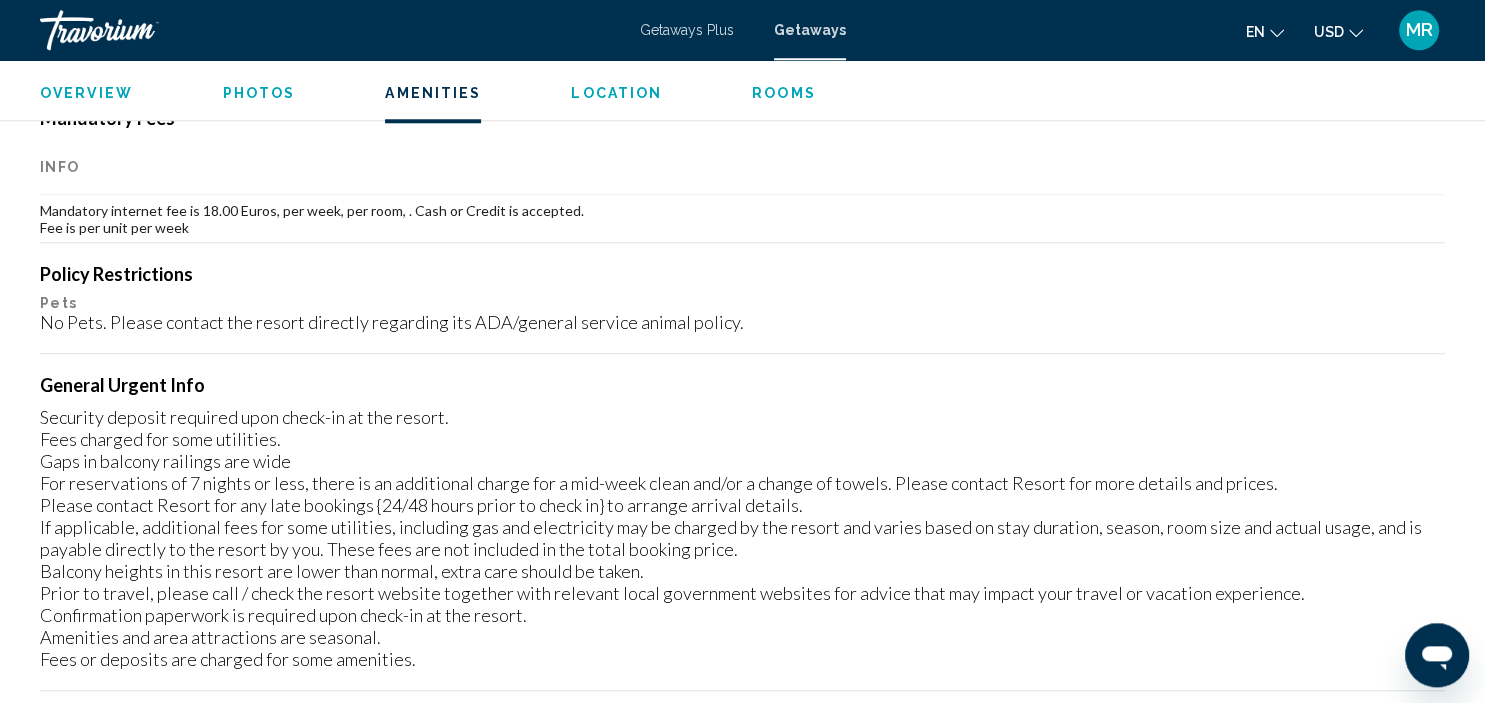 scroll, scrollTop: 1915, scrollLeft: 0, axis: vertical 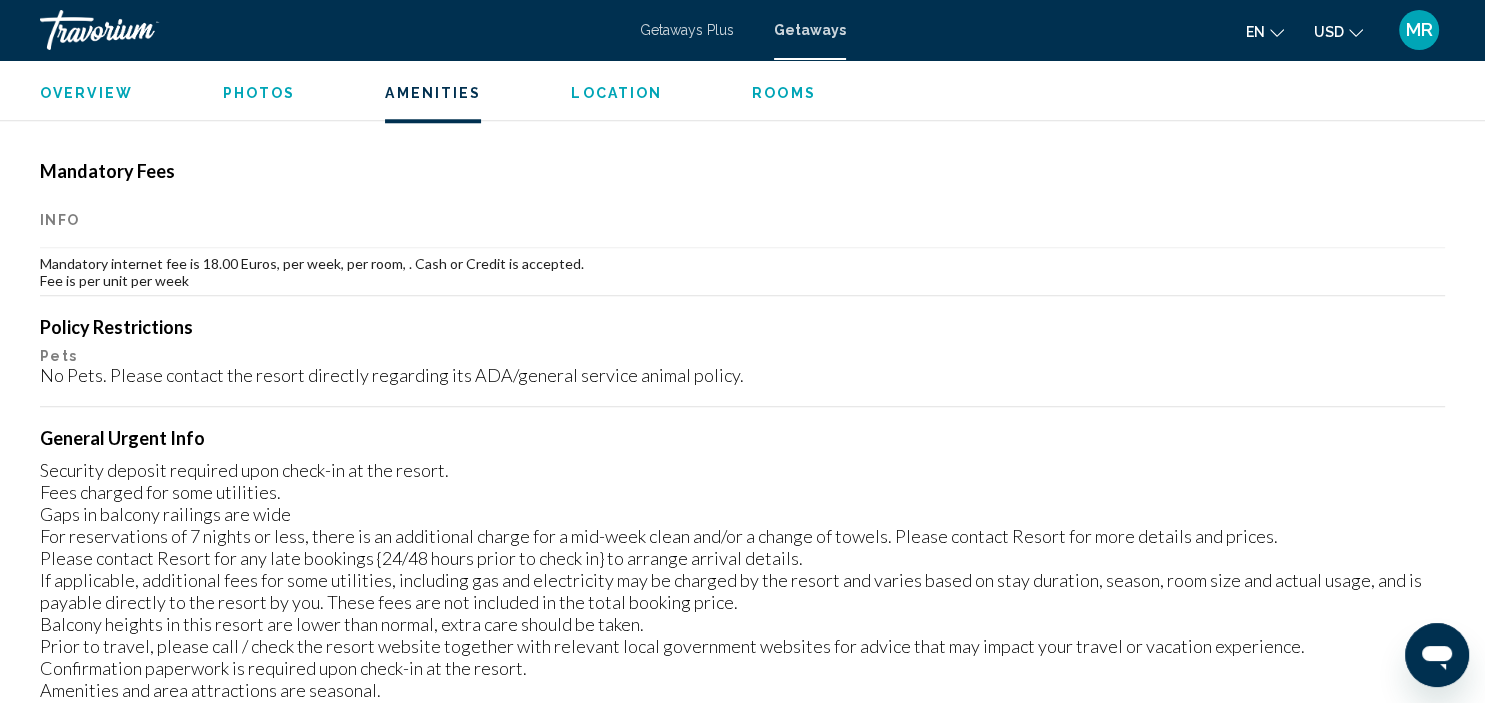 click on "Getaways Plus" at bounding box center (687, 30) 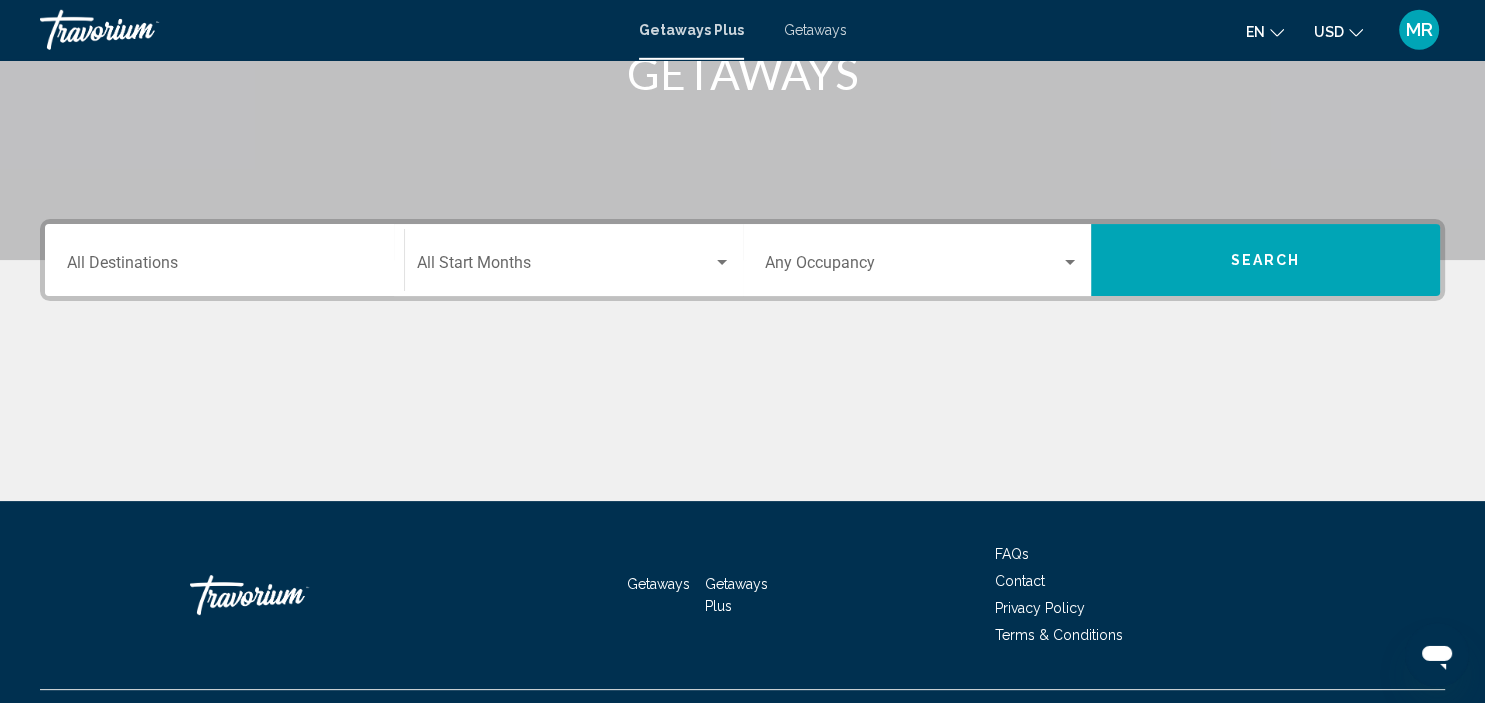 scroll, scrollTop: 382, scrollLeft: 0, axis: vertical 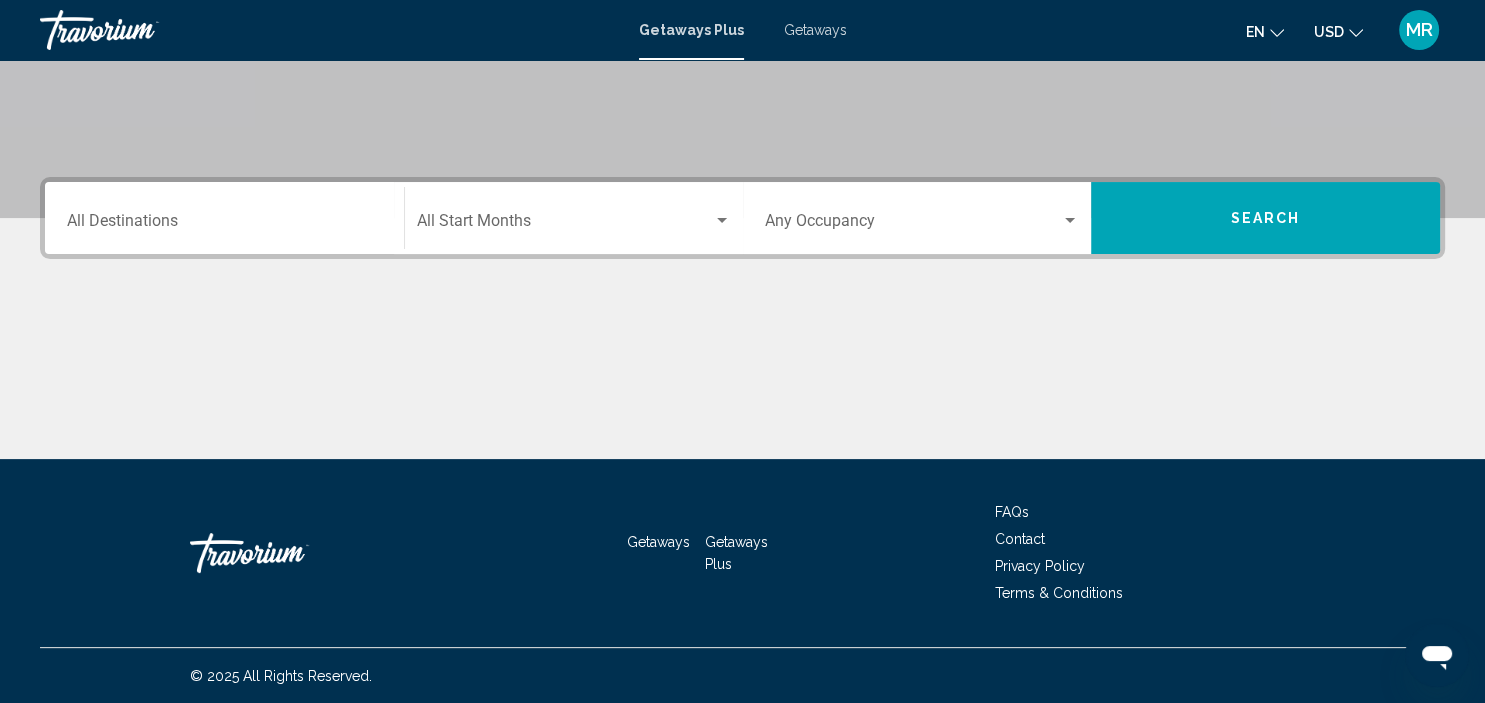 click on "Destination All Destinations" at bounding box center [224, 225] 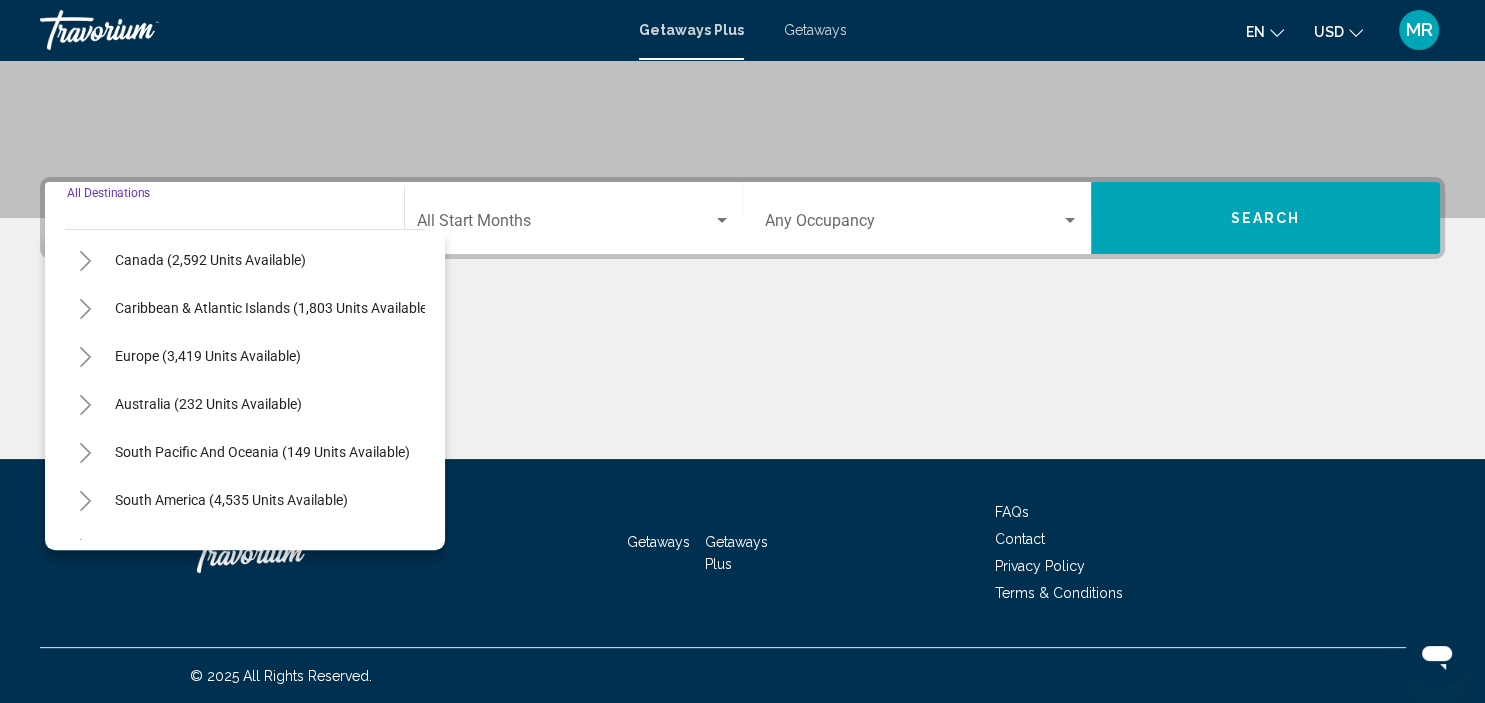 scroll, scrollTop: 230, scrollLeft: 0, axis: vertical 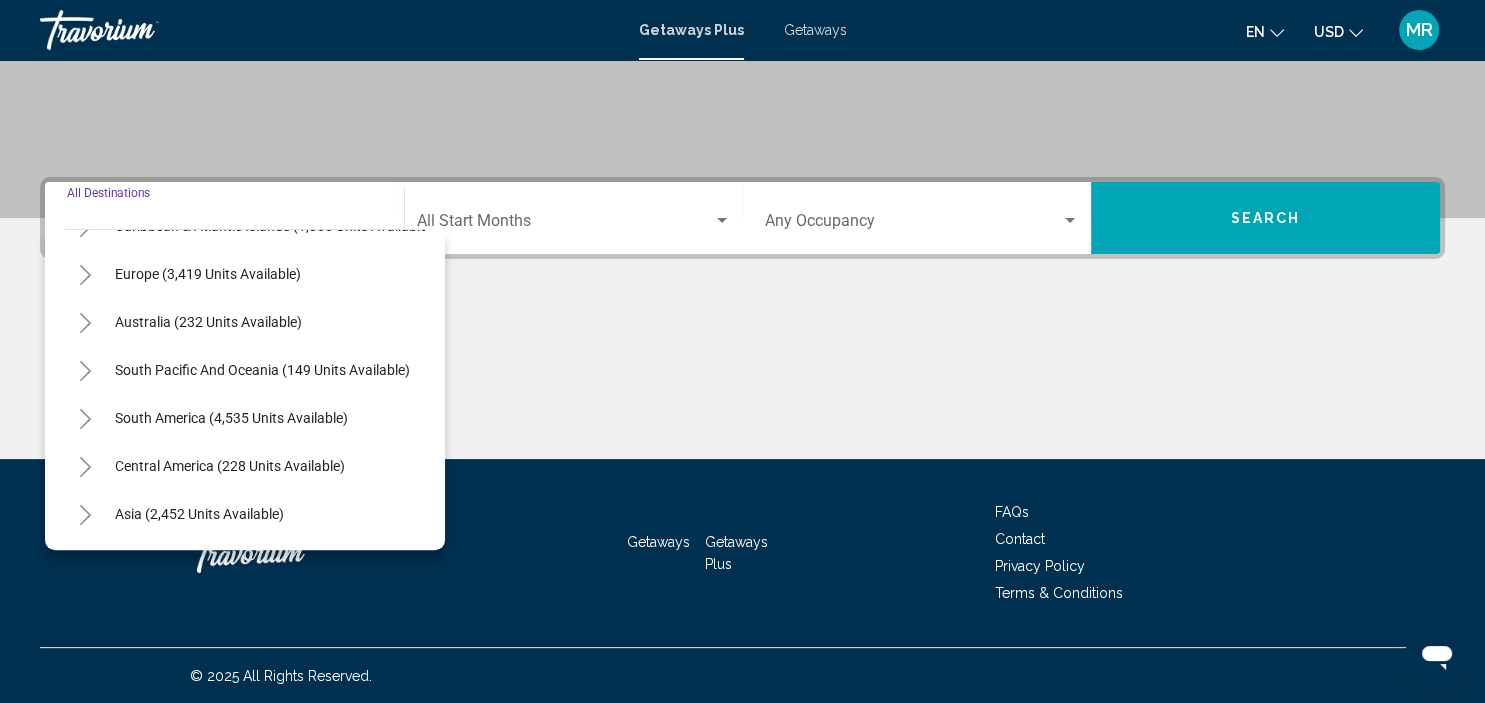 drag, startPoint x: 222, startPoint y: 275, endPoint x: 231, endPoint y: 269, distance: 10.816654 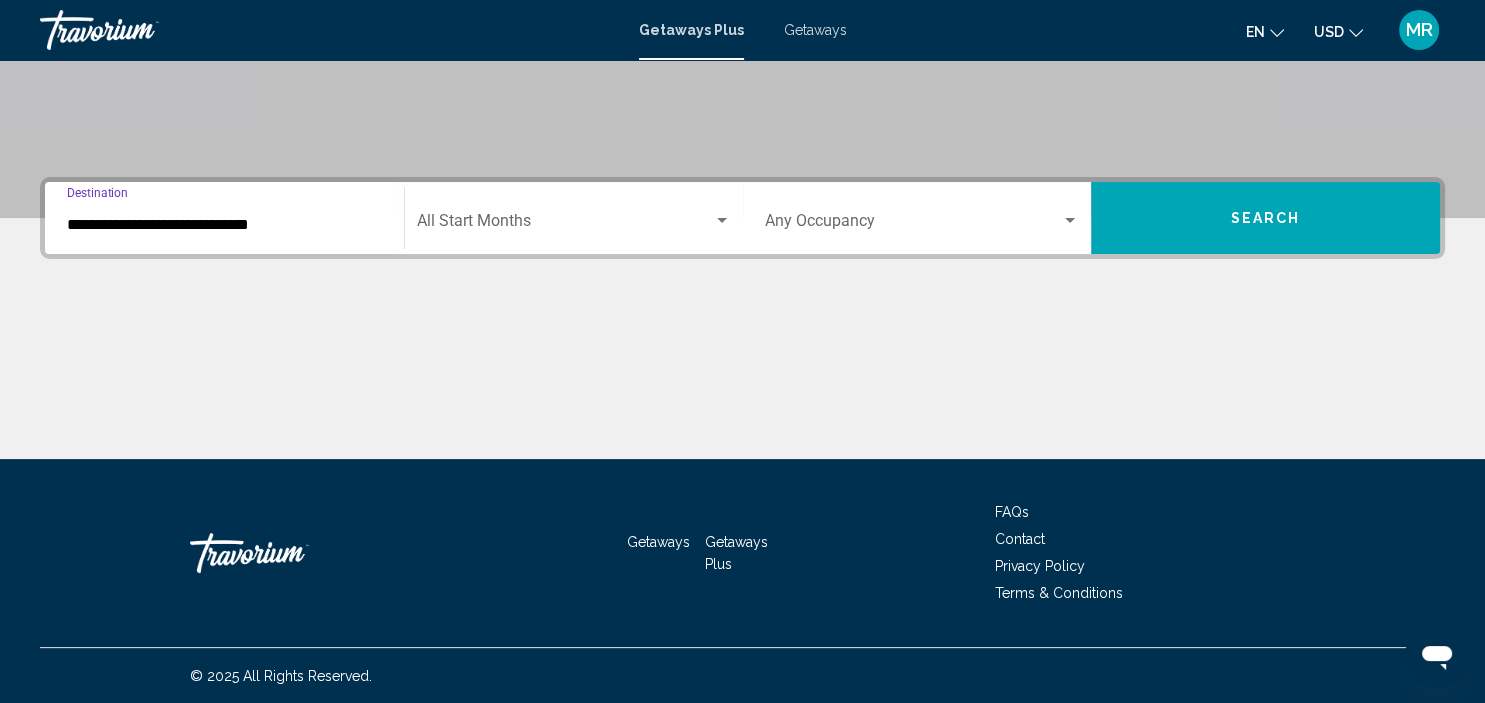 click on "**********" at bounding box center [224, 225] 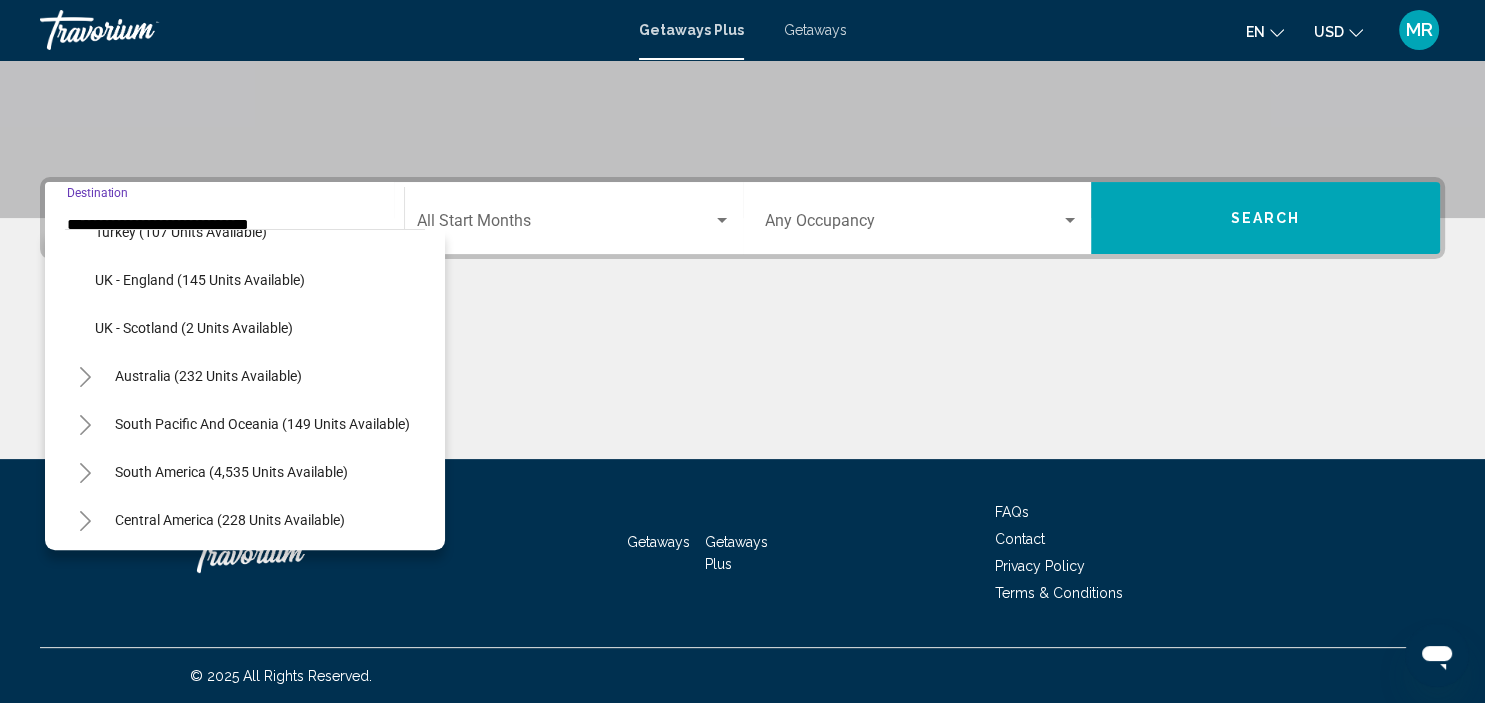 scroll, scrollTop: 810, scrollLeft: 0, axis: vertical 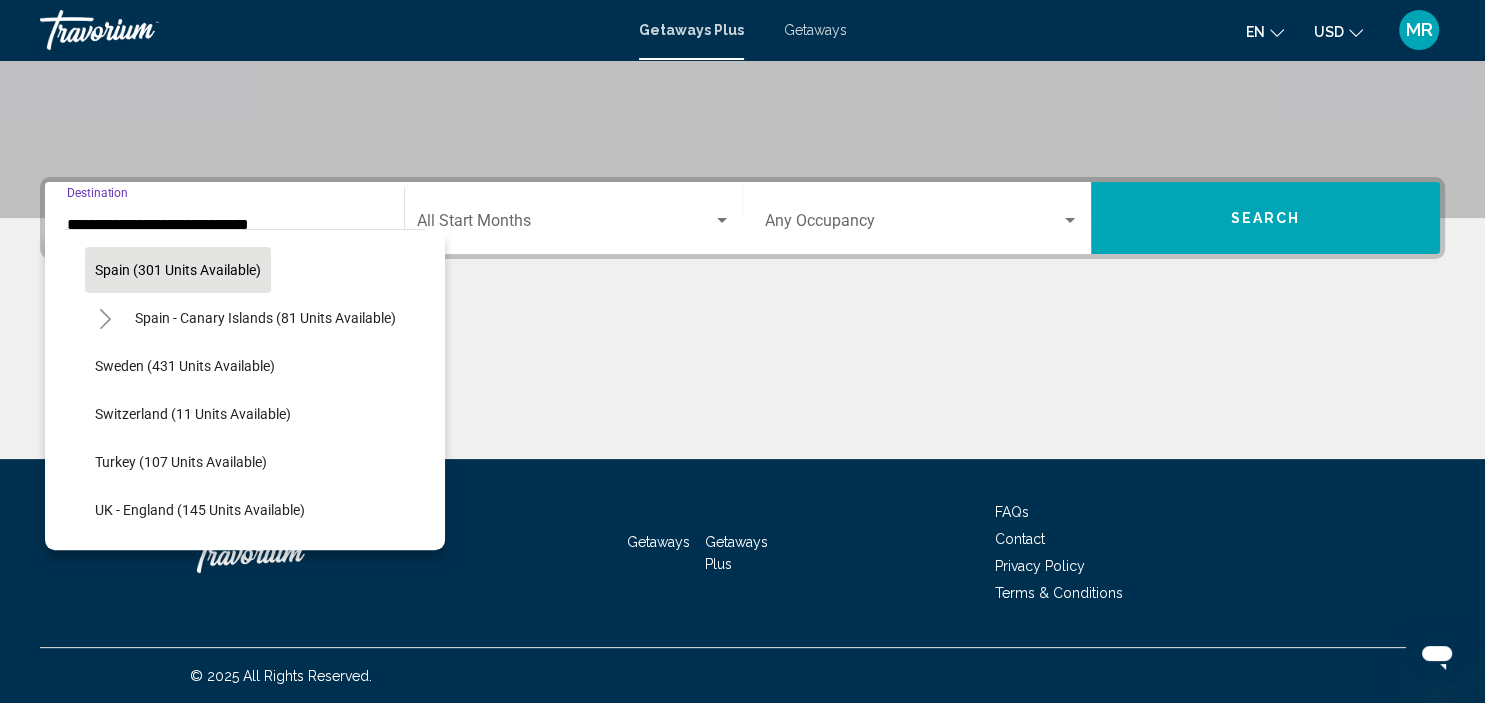 click on "Spain (301 units available)" 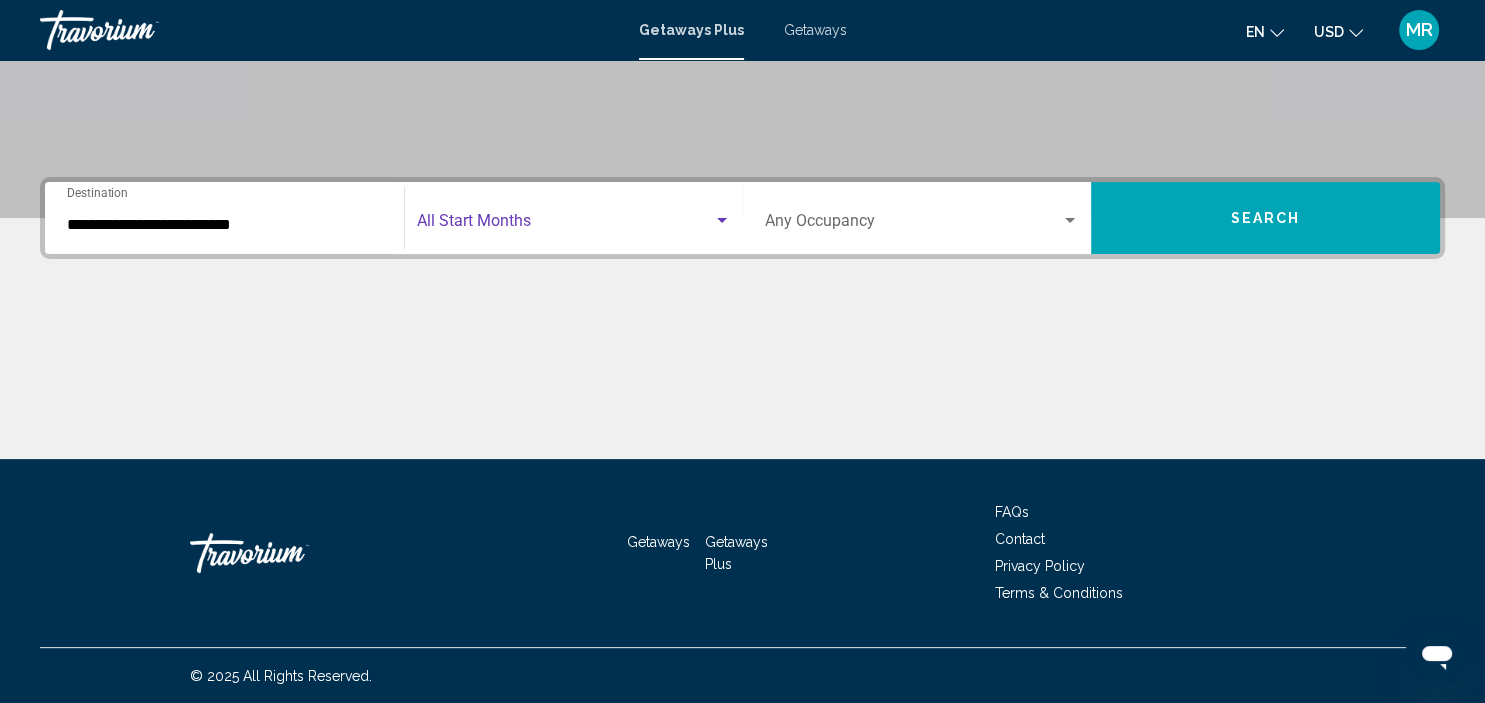 click at bounding box center (565, 225) 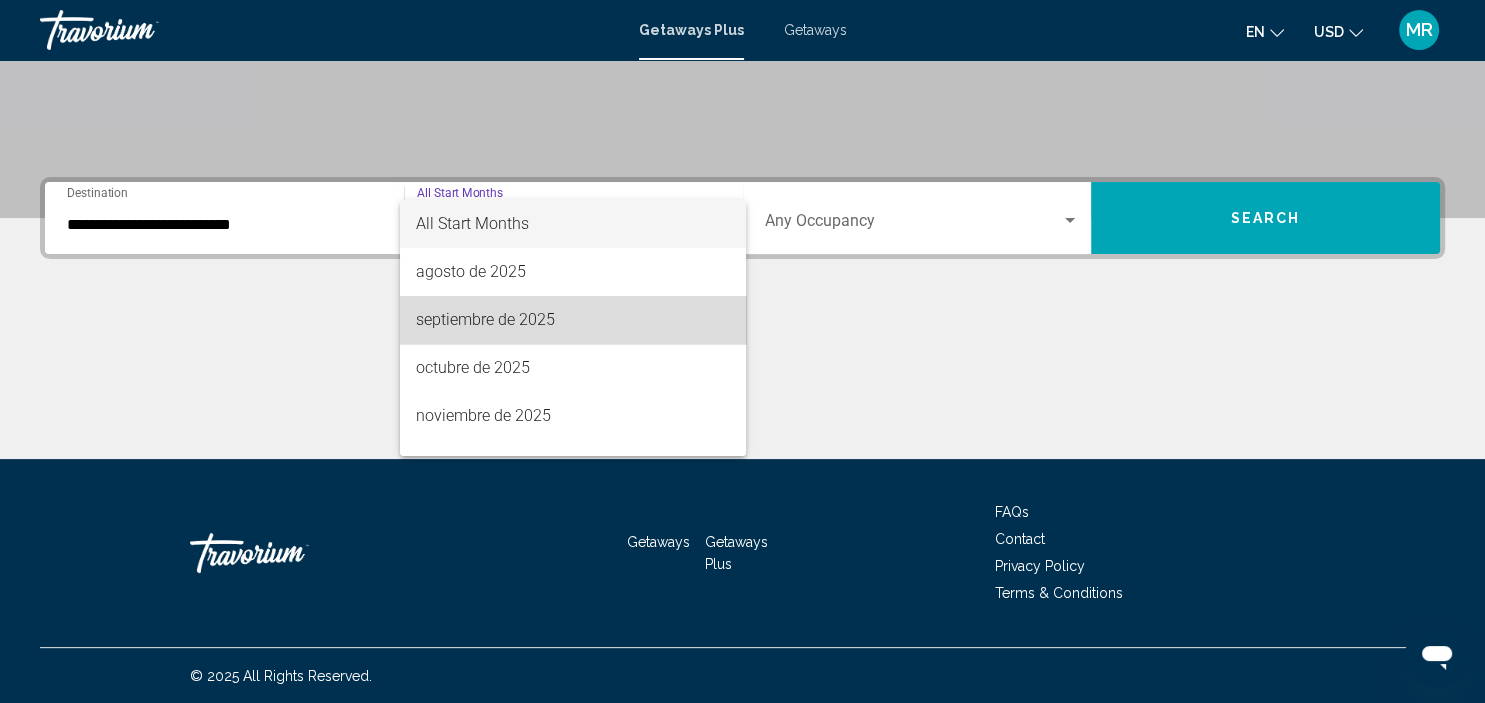 click on "septiembre de 2025" at bounding box center (573, 320) 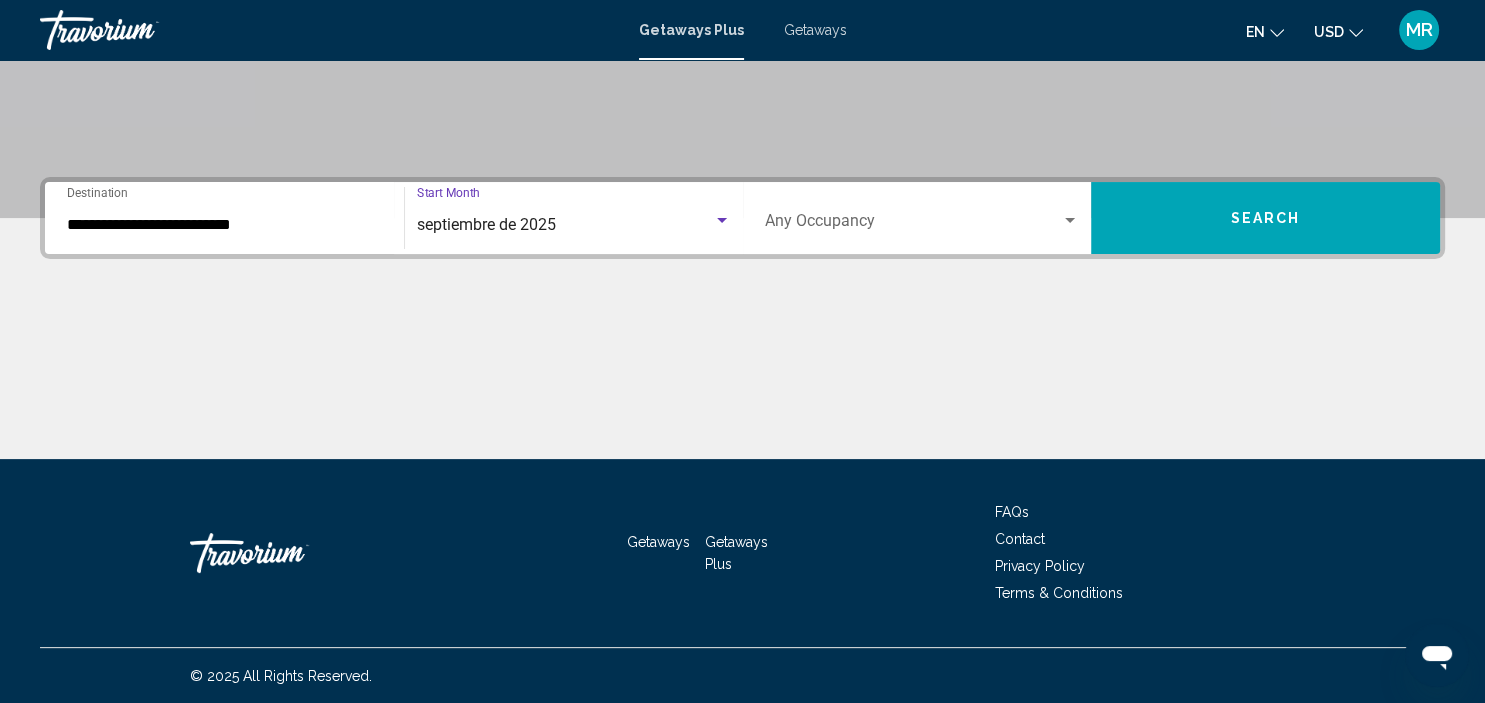 click at bounding box center (913, 225) 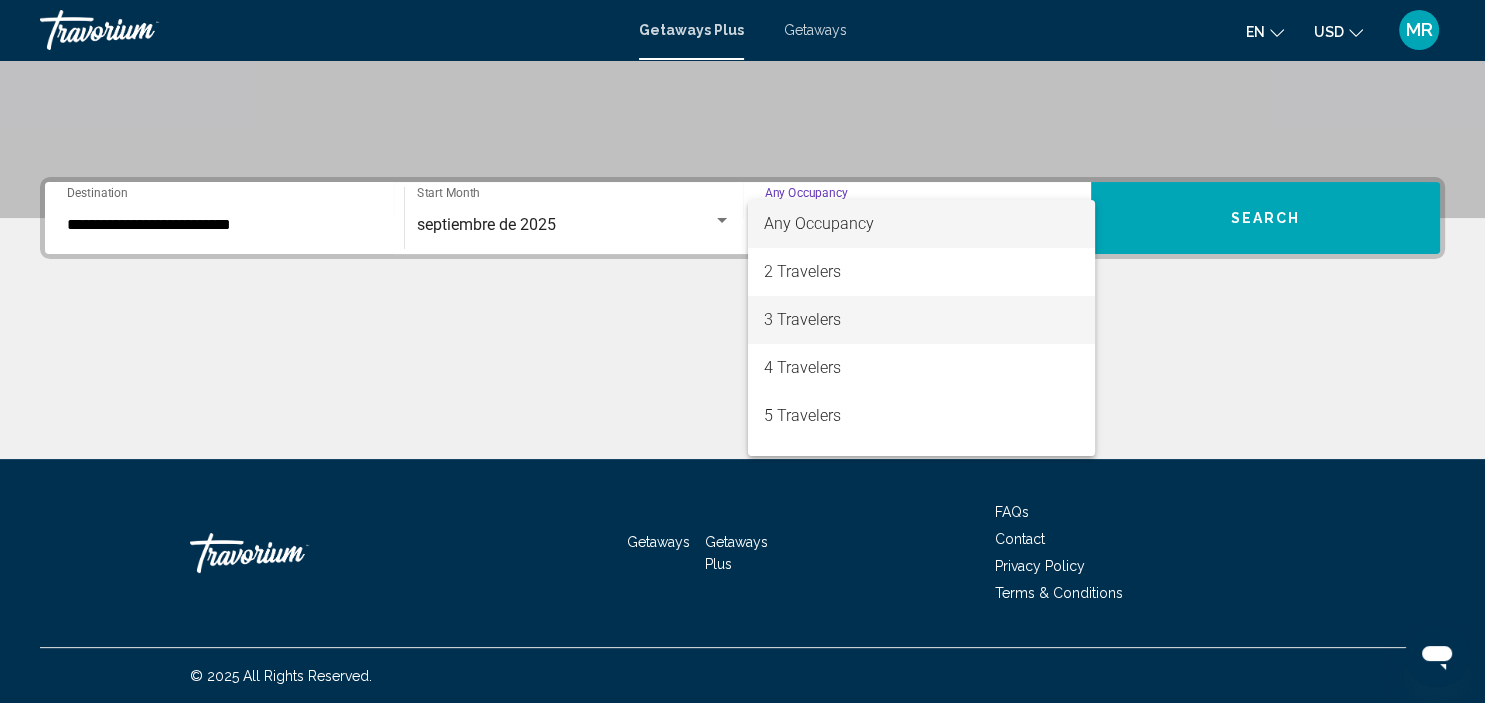 click on "3 Travelers" at bounding box center (921, 320) 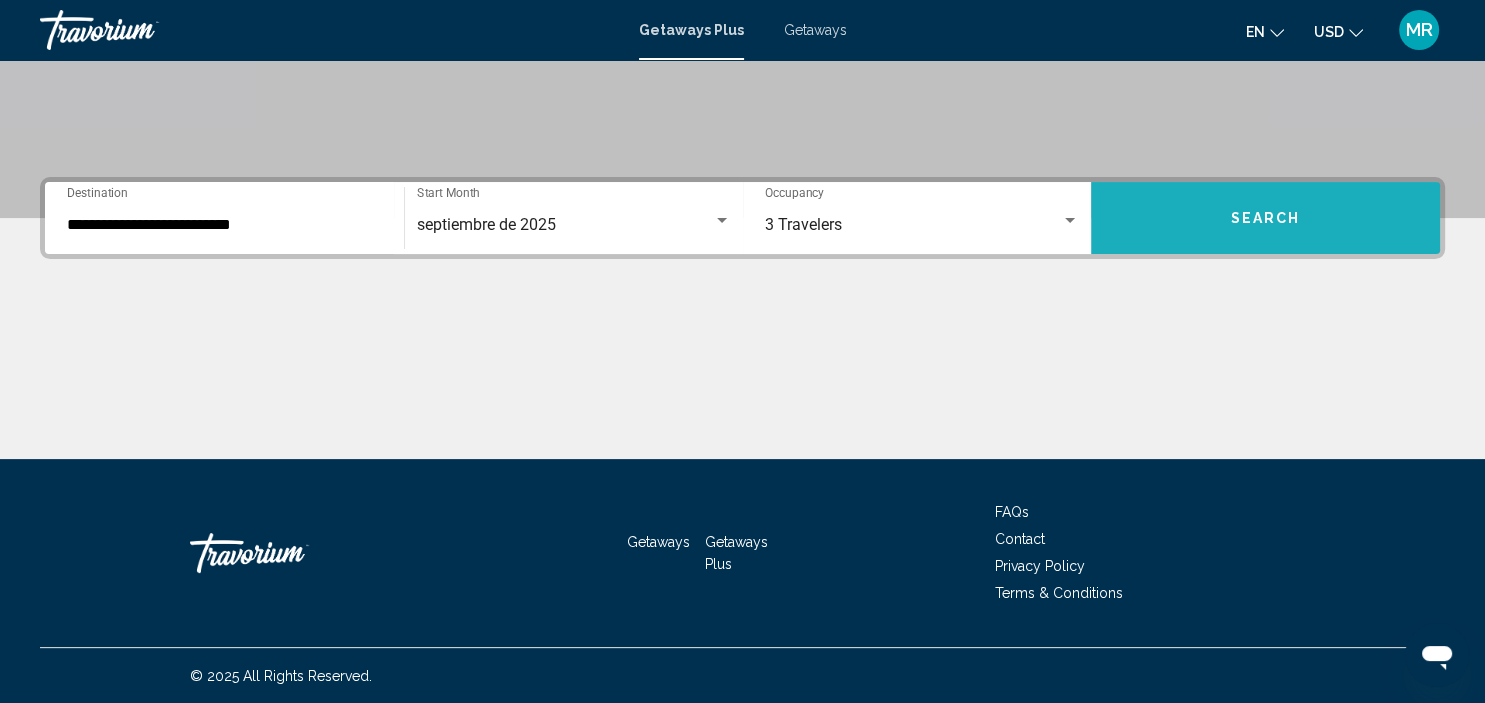 click on "Search" at bounding box center [1265, 218] 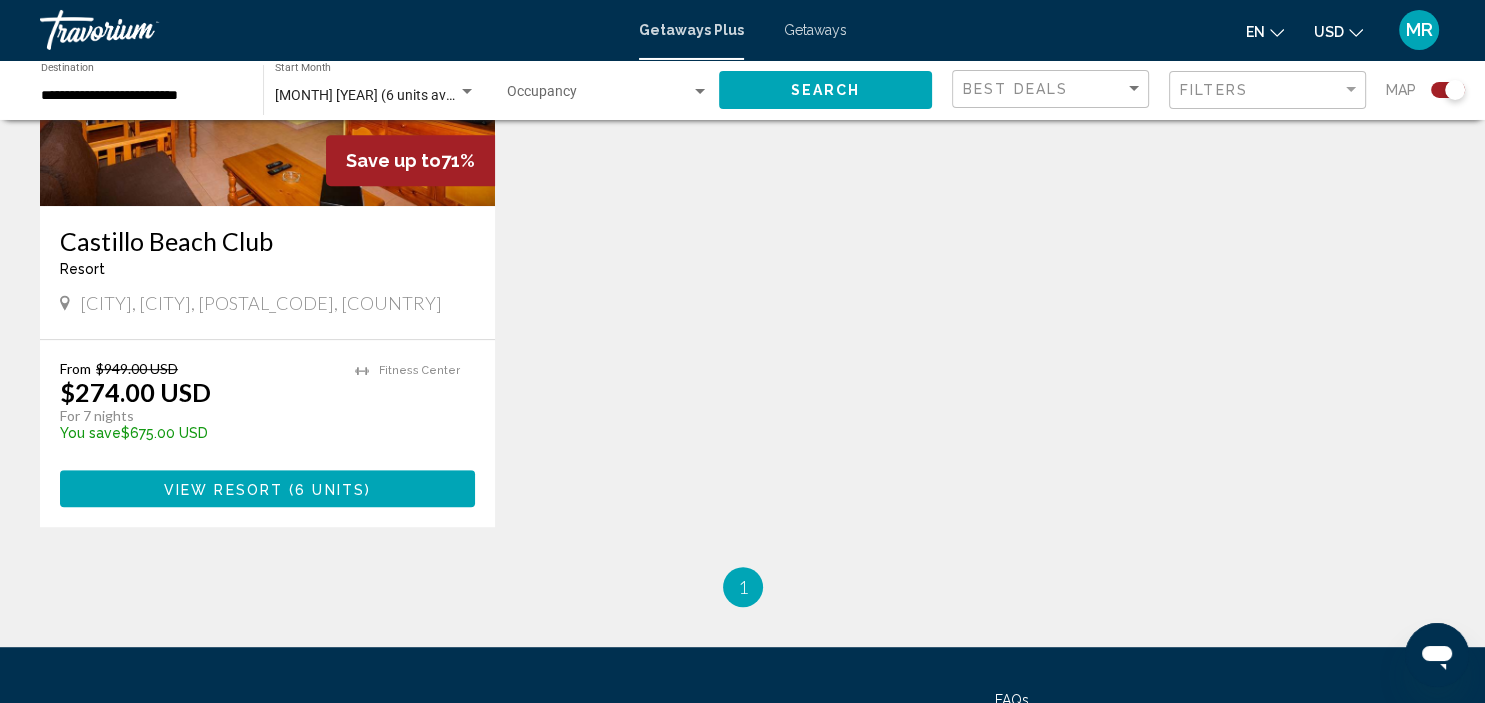 scroll, scrollTop: 844, scrollLeft: 0, axis: vertical 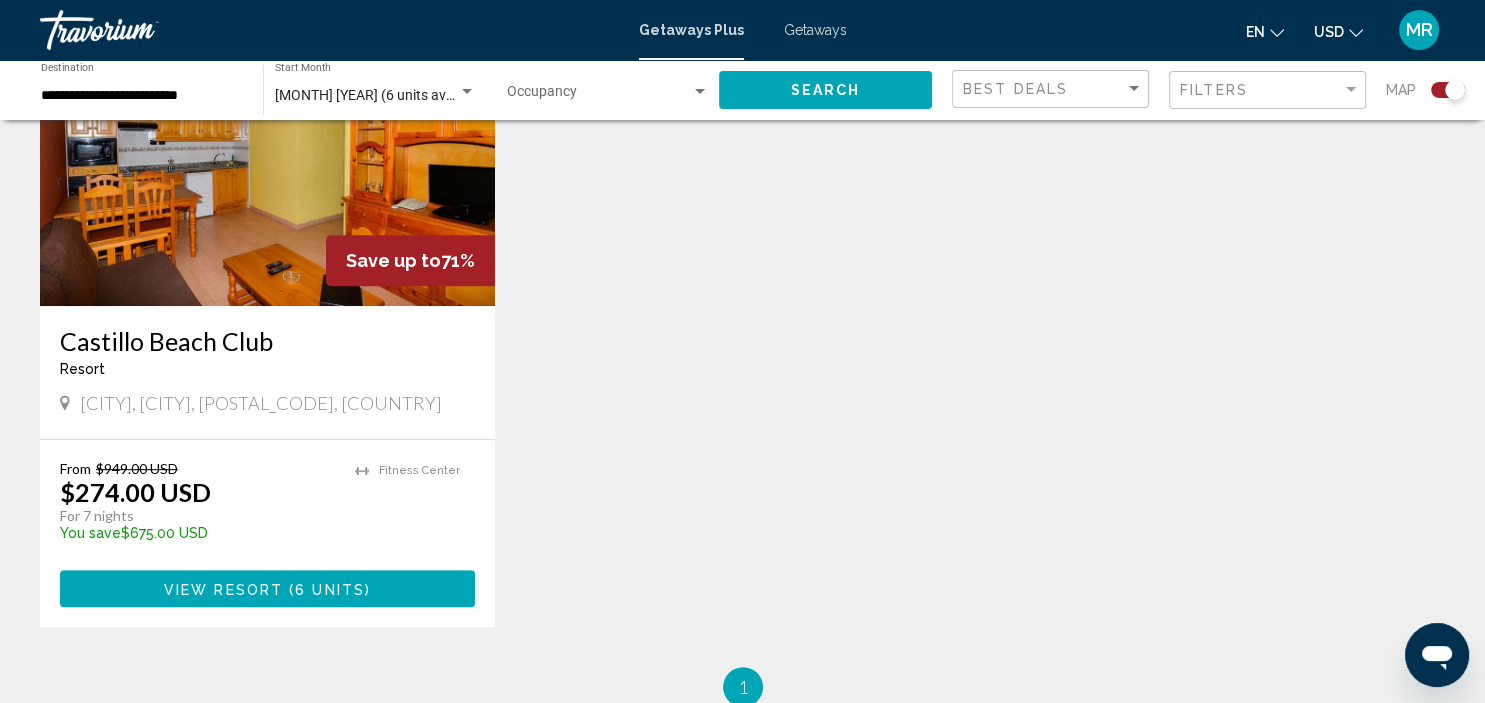 click at bounding box center (700, 92) 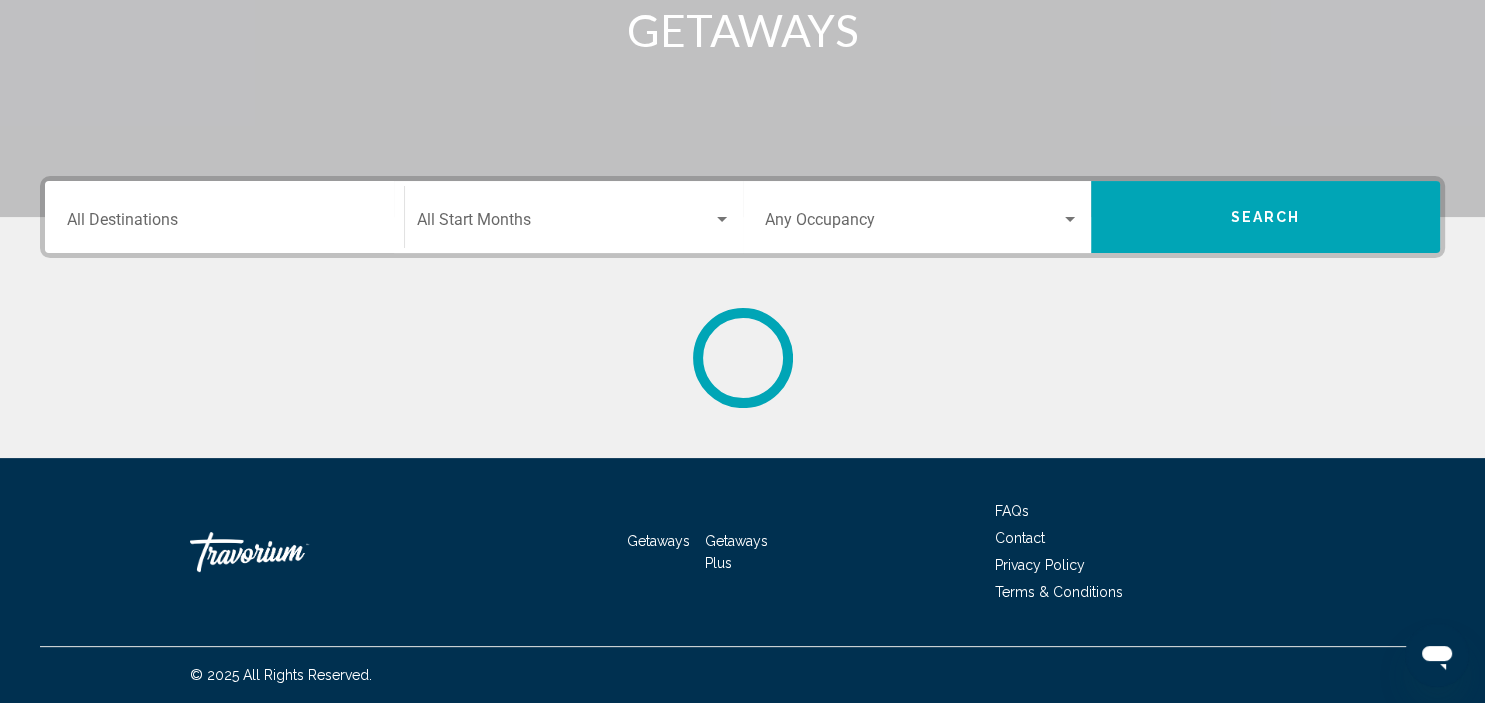 scroll, scrollTop: 0, scrollLeft: 0, axis: both 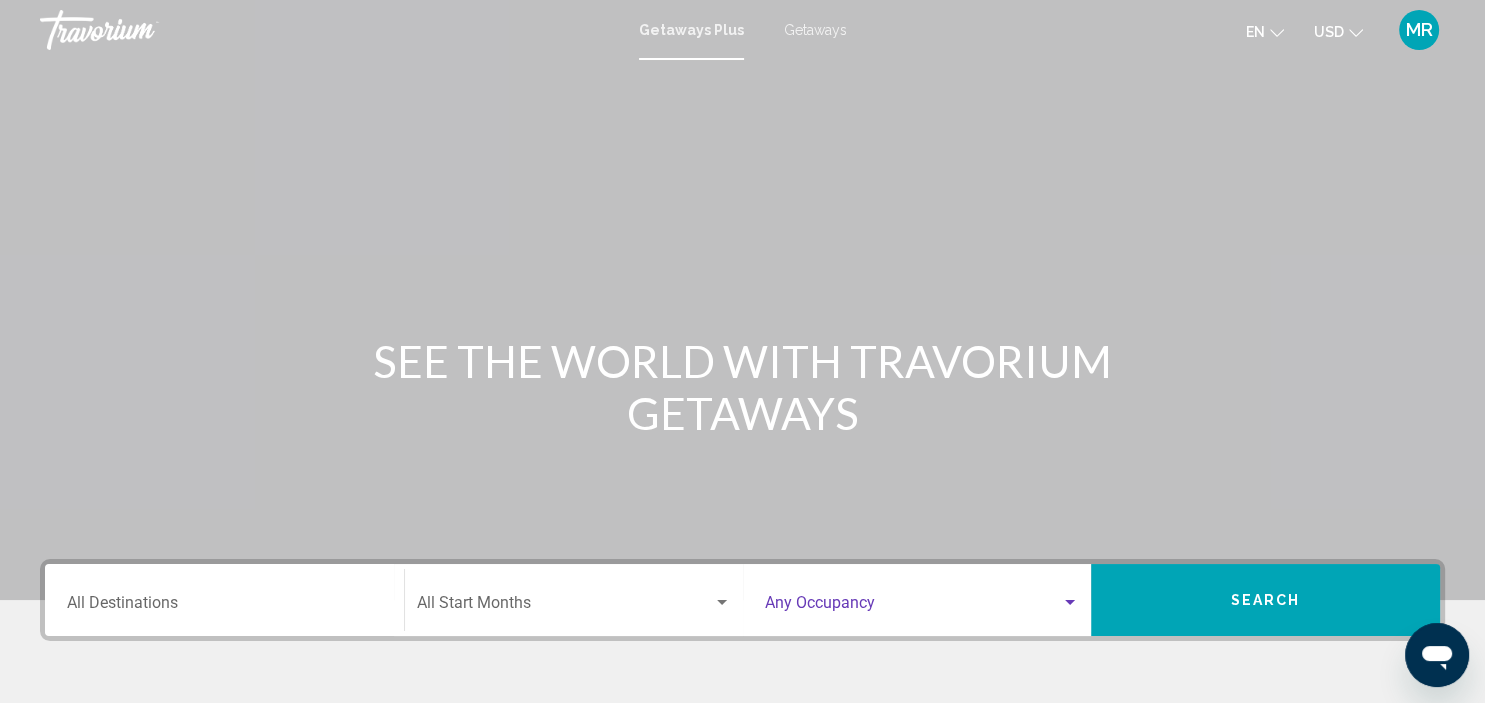 click at bounding box center [913, 607] 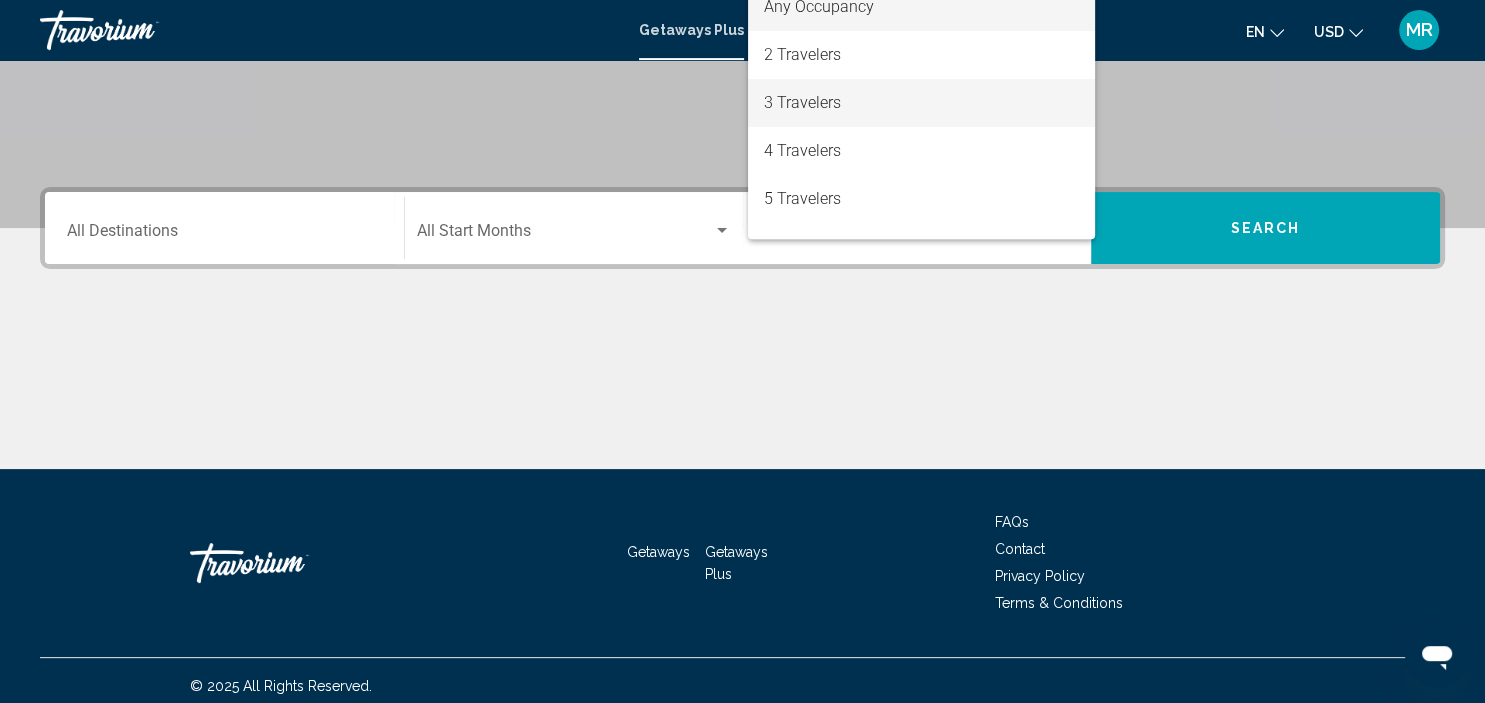 scroll, scrollTop: 382, scrollLeft: 0, axis: vertical 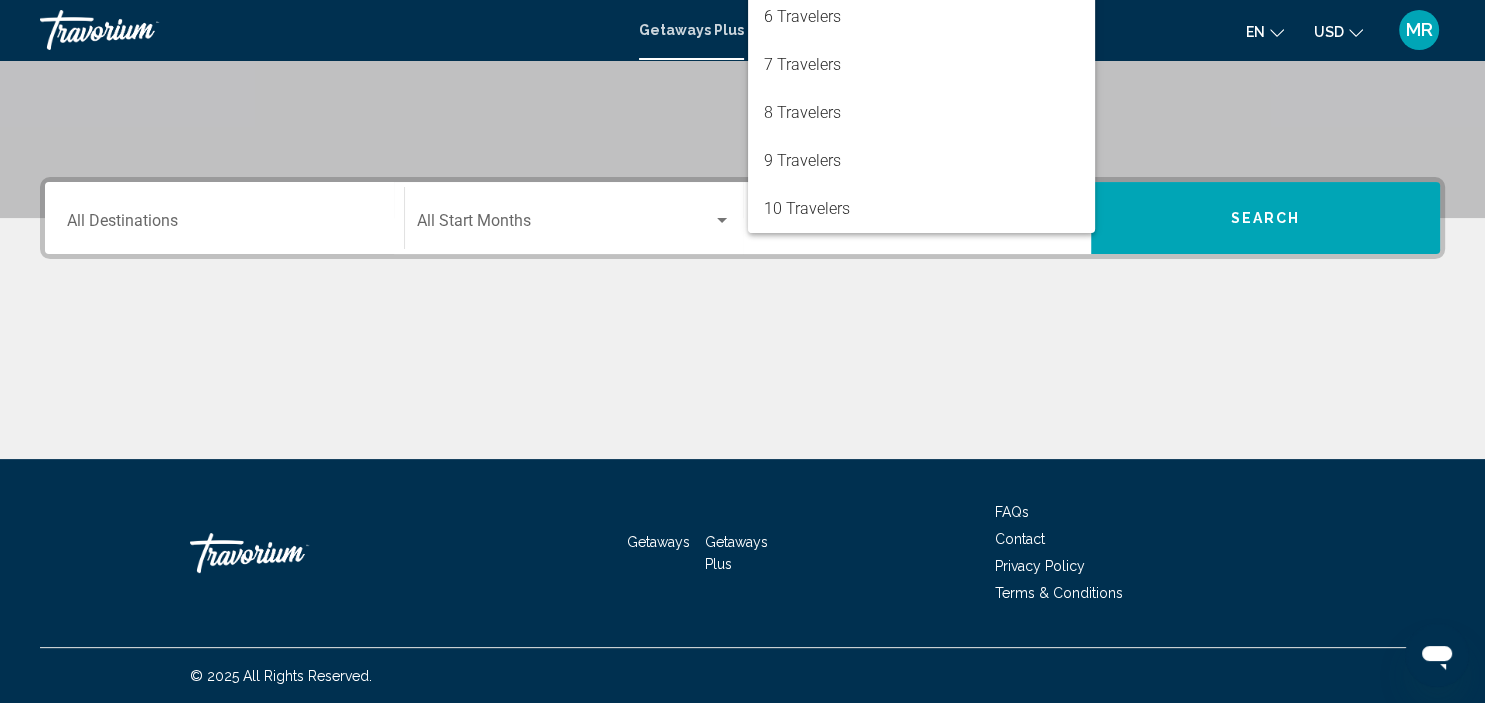 click at bounding box center [742, 351] 